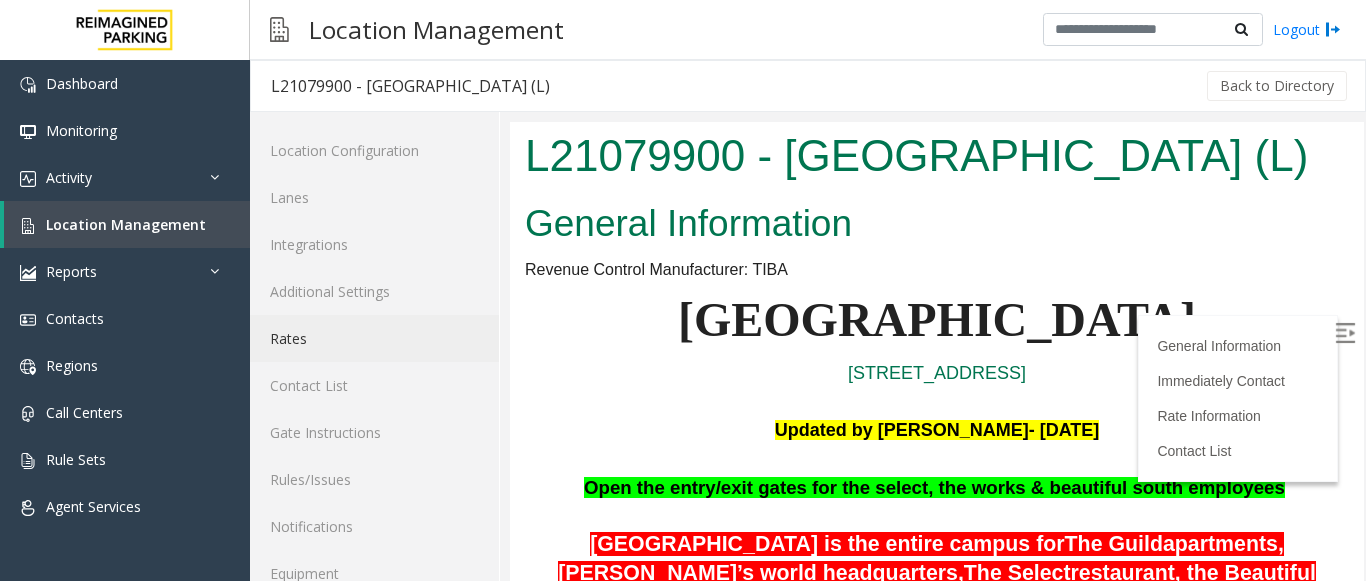 scroll, scrollTop: 200, scrollLeft: 0, axis: vertical 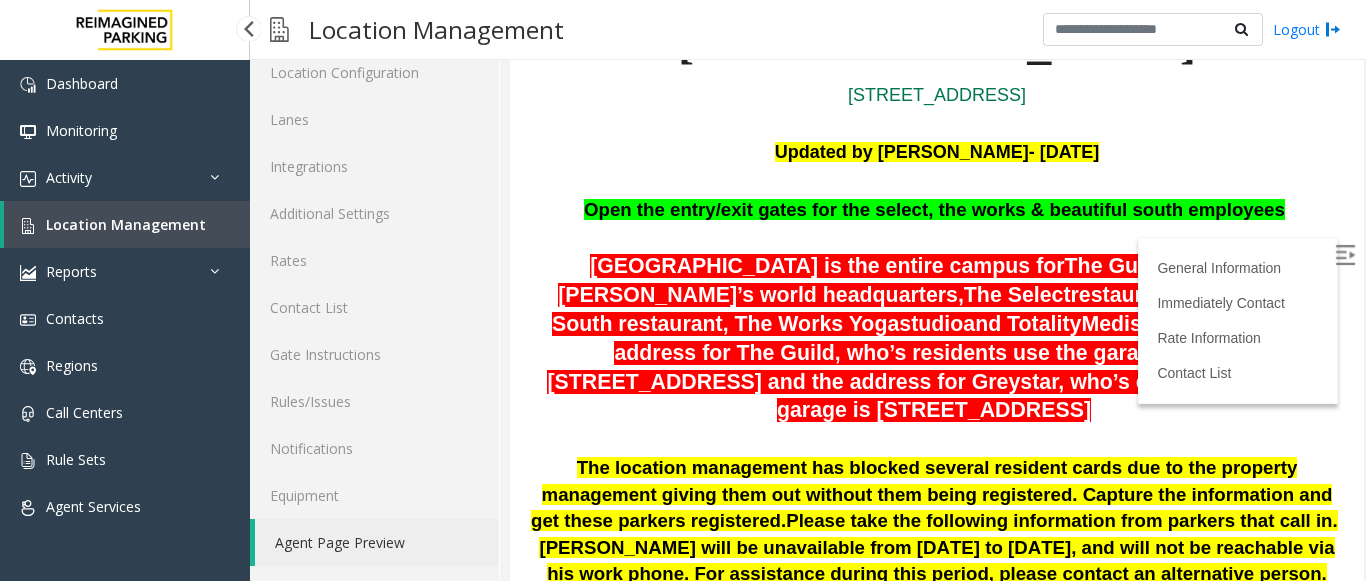 click on "Location Management" at bounding box center (127, 224) 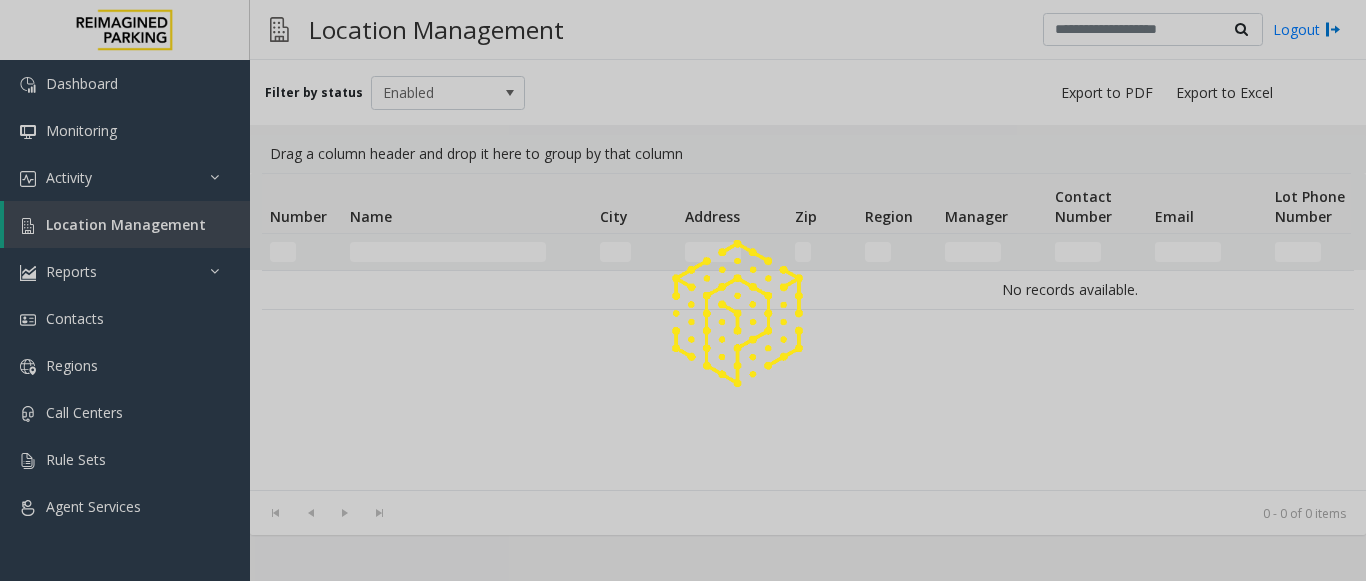 scroll, scrollTop: 0, scrollLeft: 0, axis: both 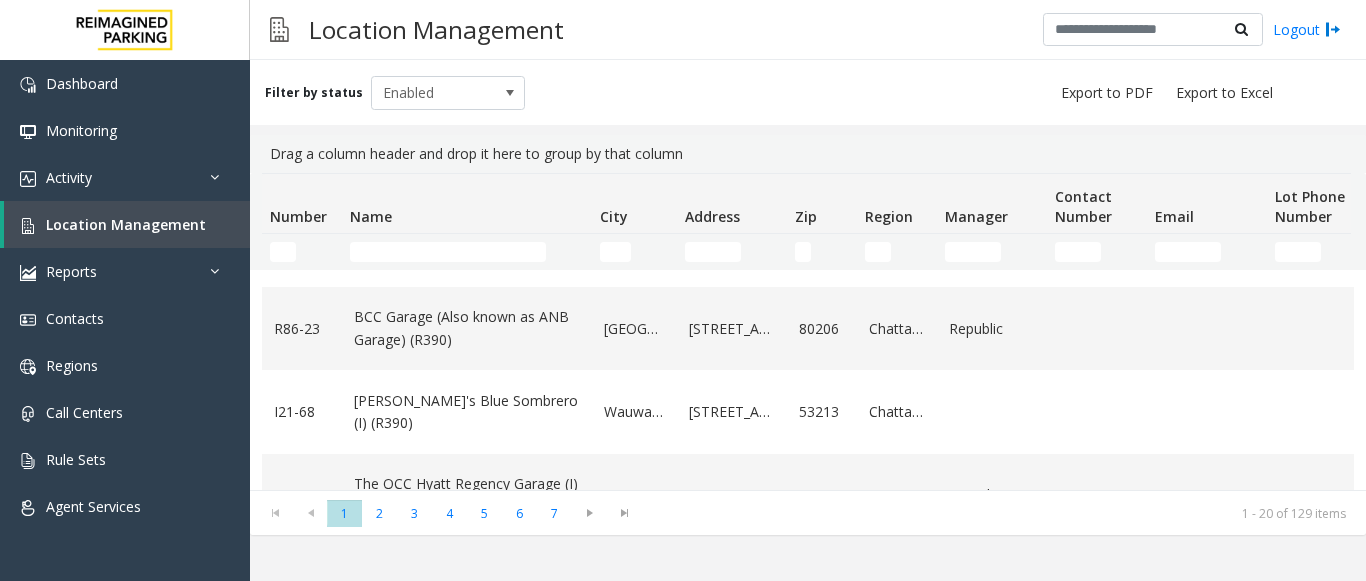 click on "* * * * * * *  1   2   3   4   5   6   7  1 - 20 of 129 items" 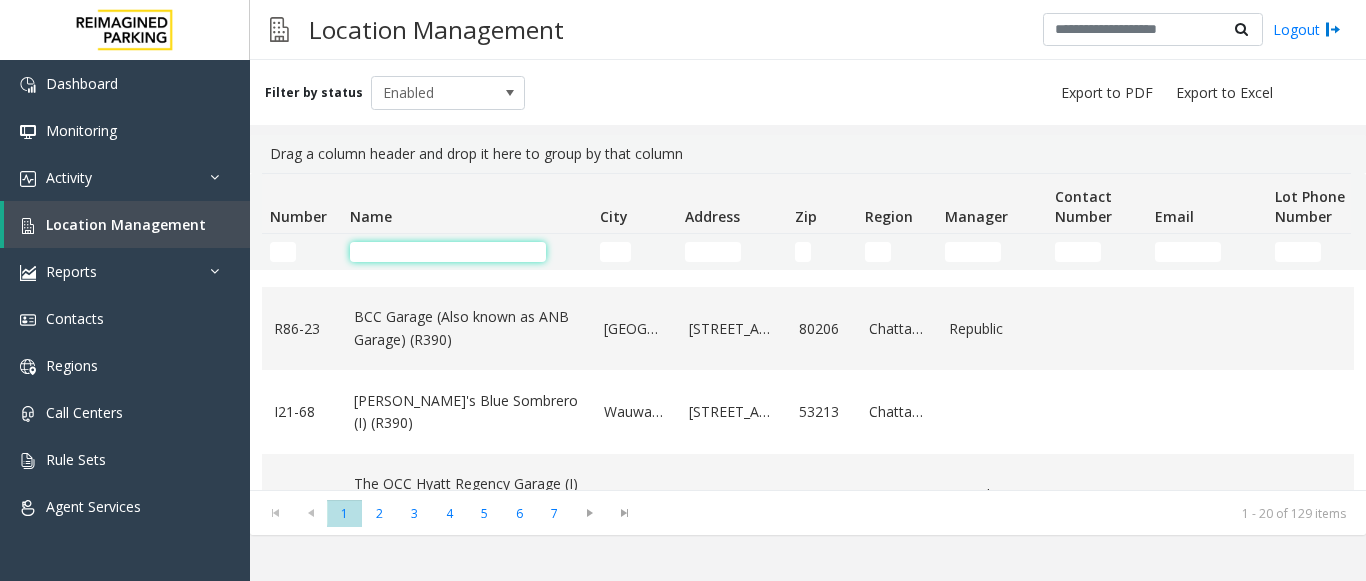 click 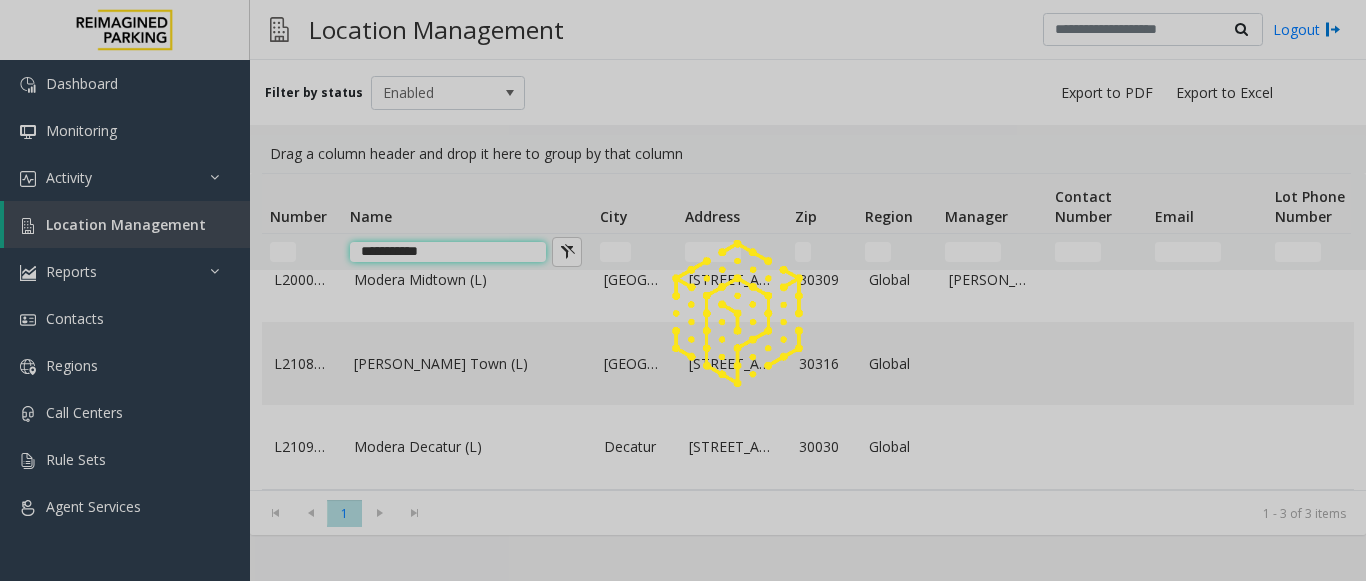 scroll, scrollTop: 0, scrollLeft: 0, axis: both 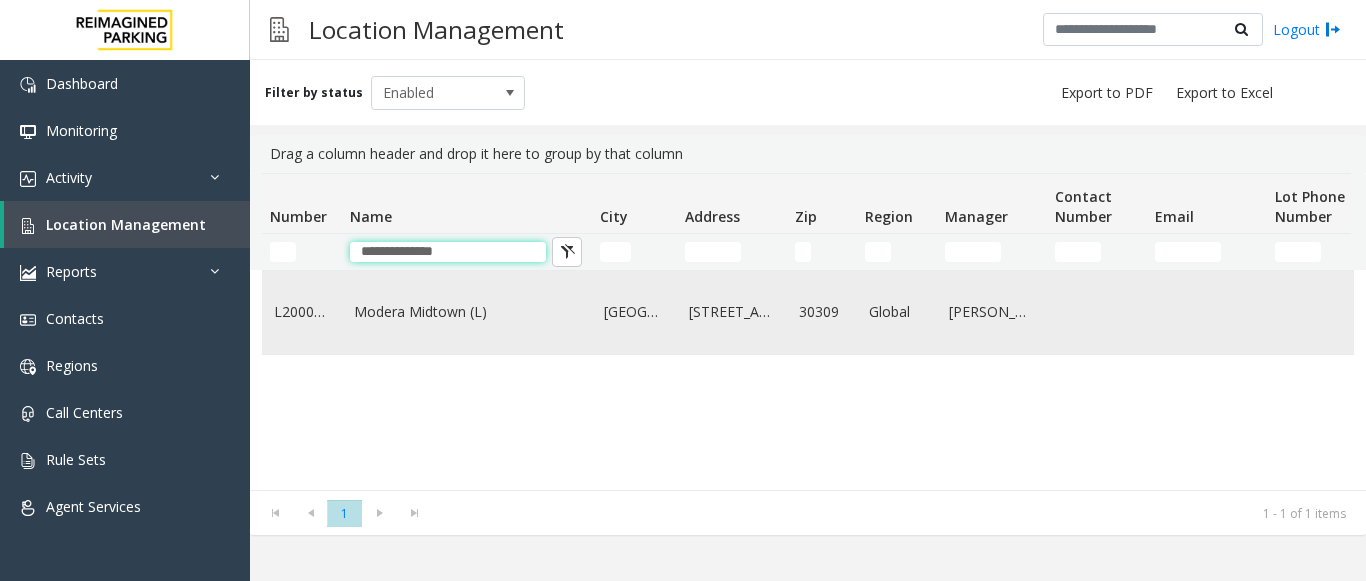 type on "**********" 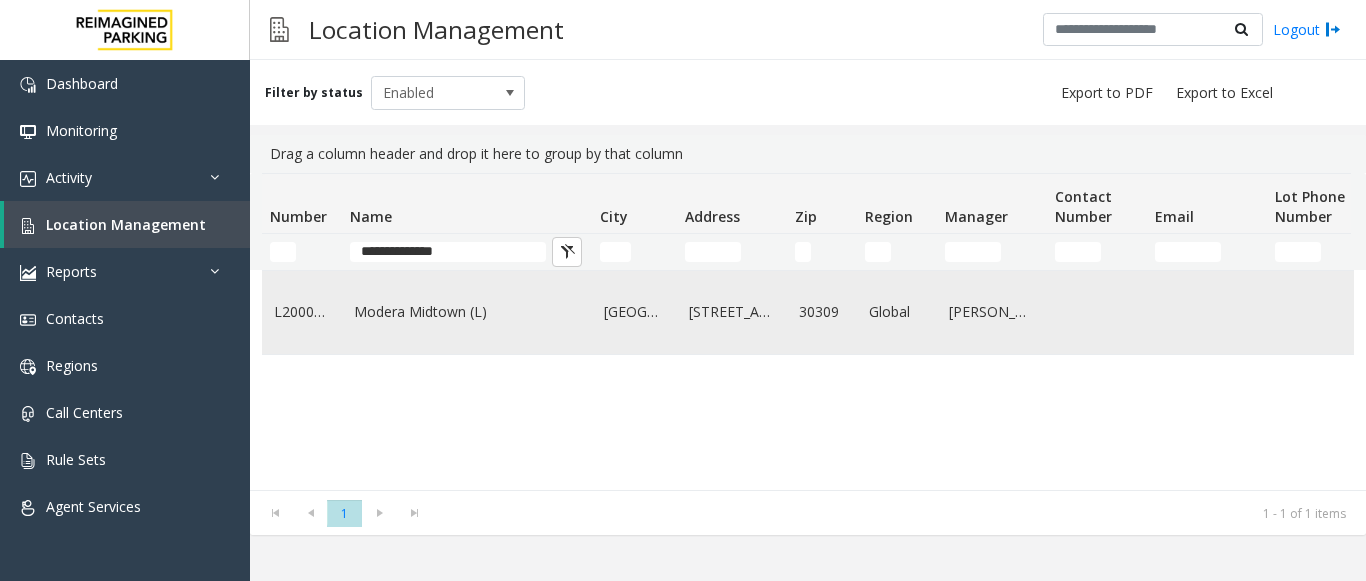 click on "Modera Midtown	(L)" 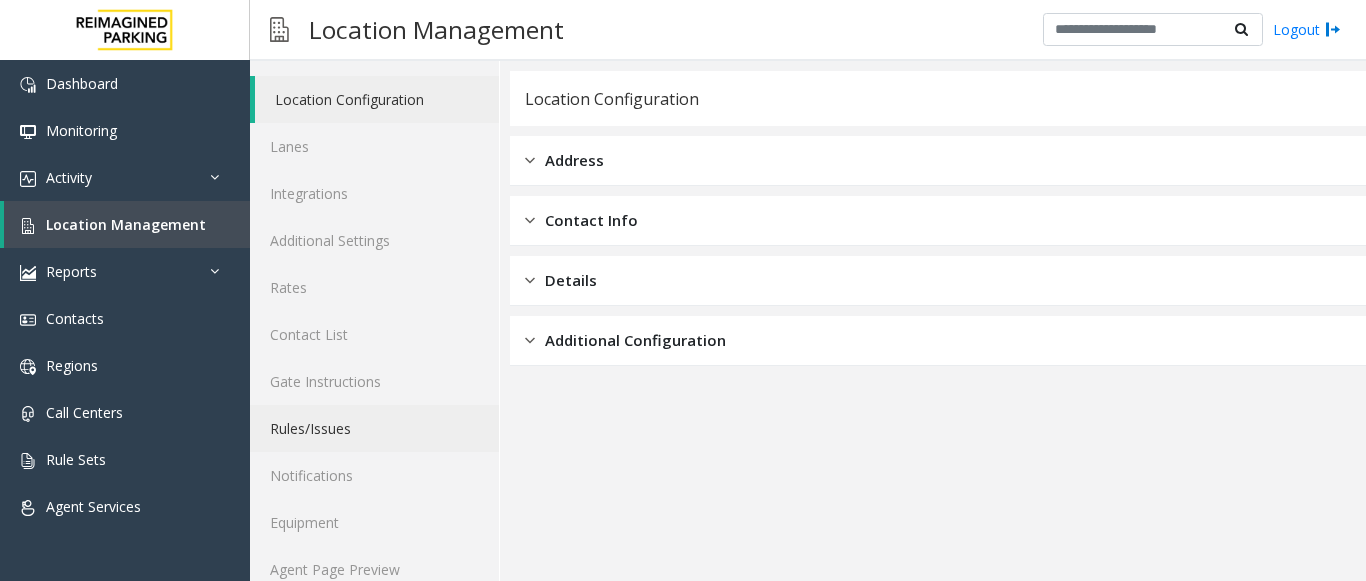 scroll, scrollTop: 78, scrollLeft: 0, axis: vertical 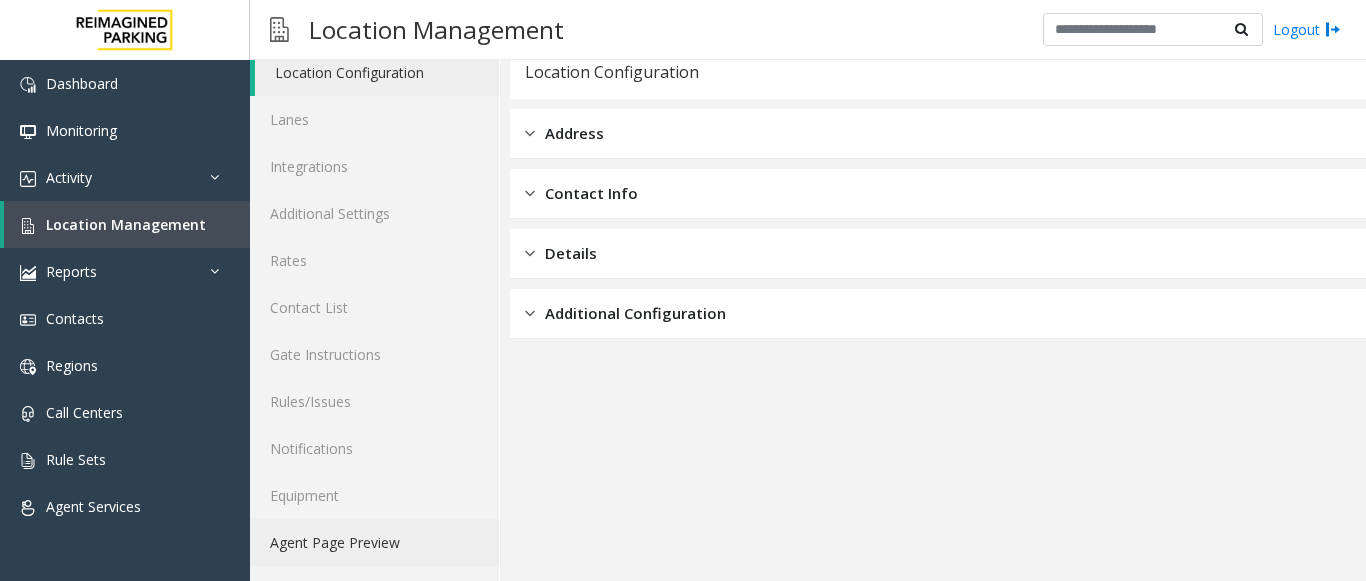 click on "Agent Page Preview" 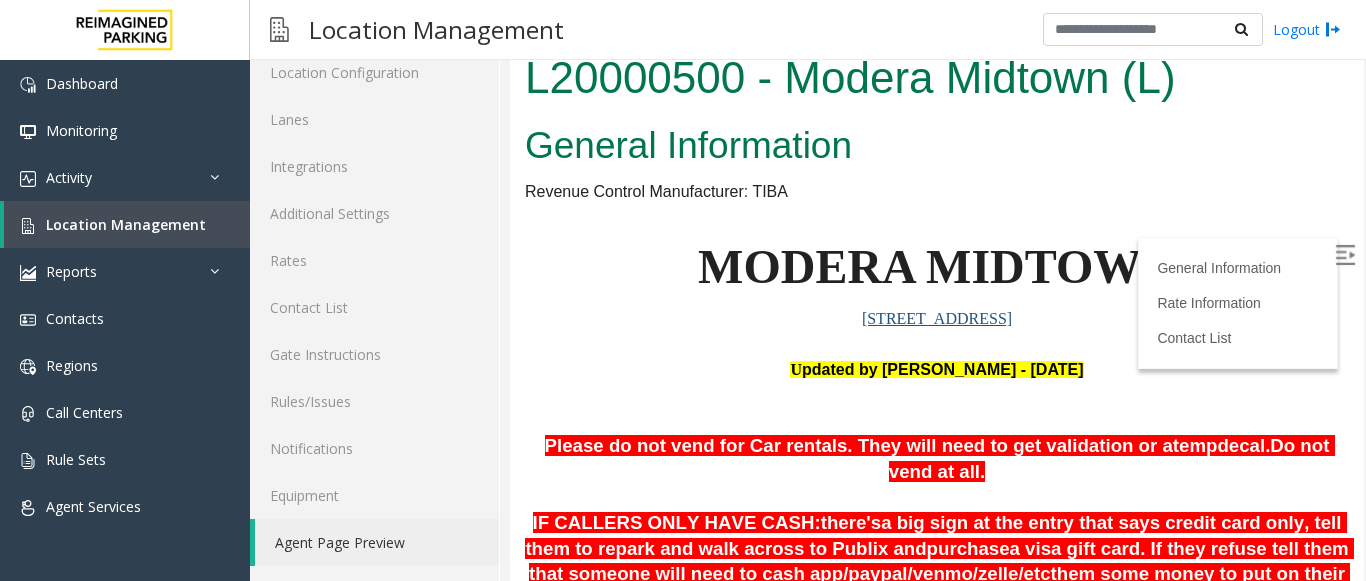 scroll, scrollTop: 0, scrollLeft: 0, axis: both 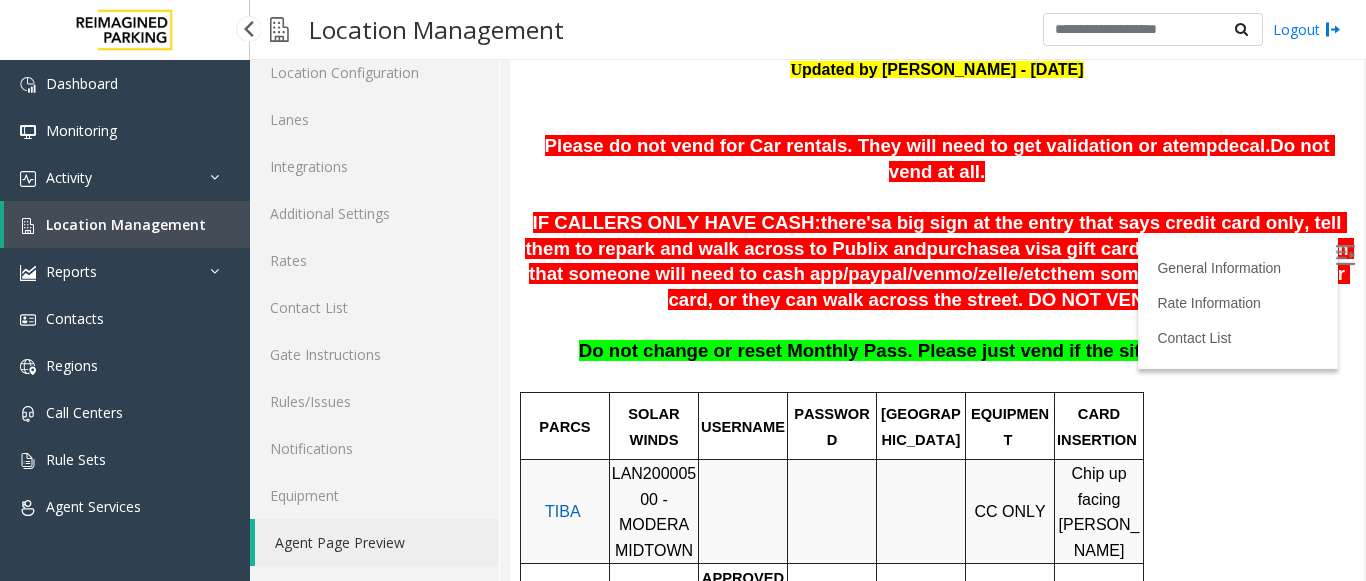 click on "Location Management" at bounding box center (127, 224) 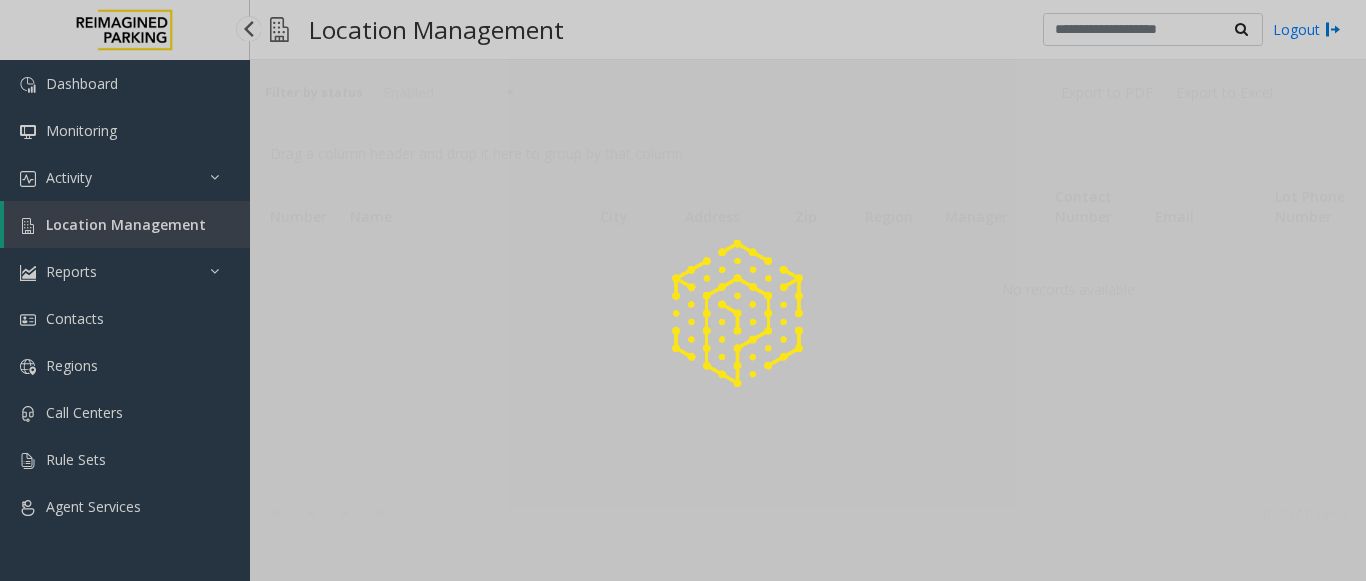scroll, scrollTop: 0, scrollLeft: 0, axis: both 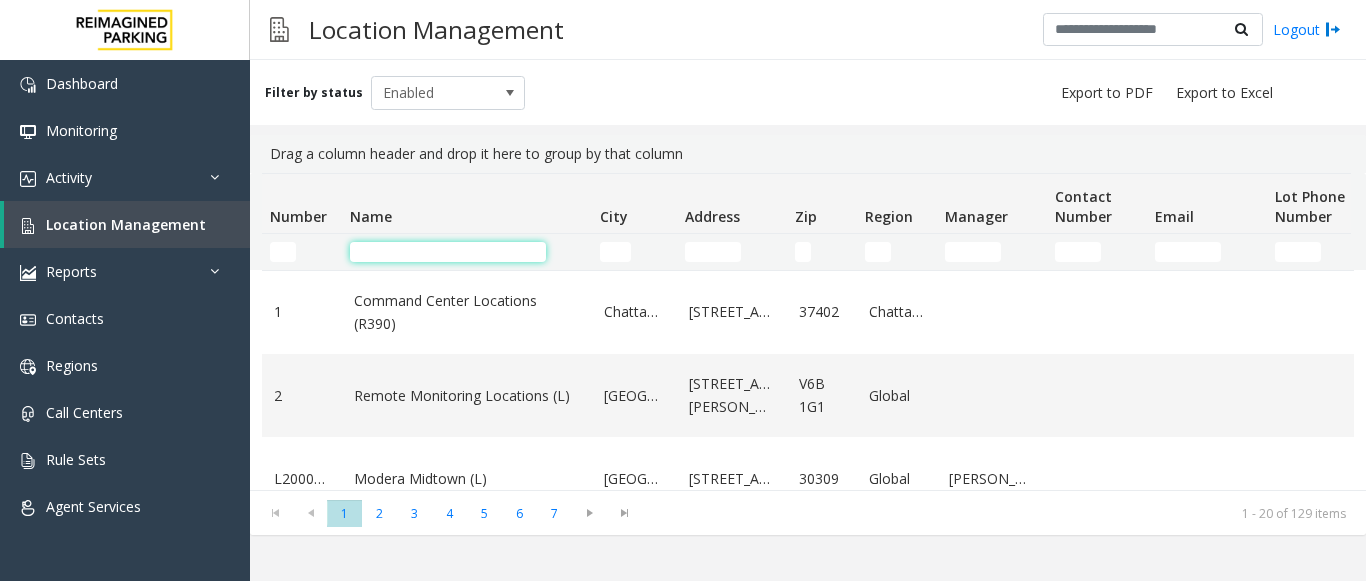 click 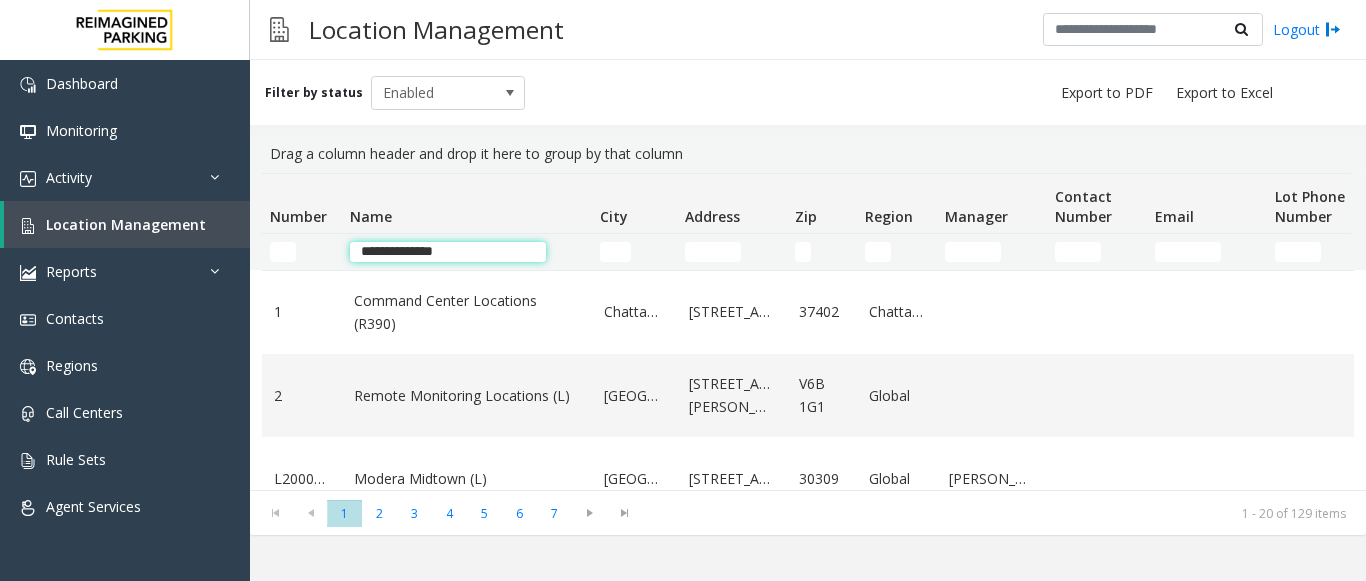 type on "**********" 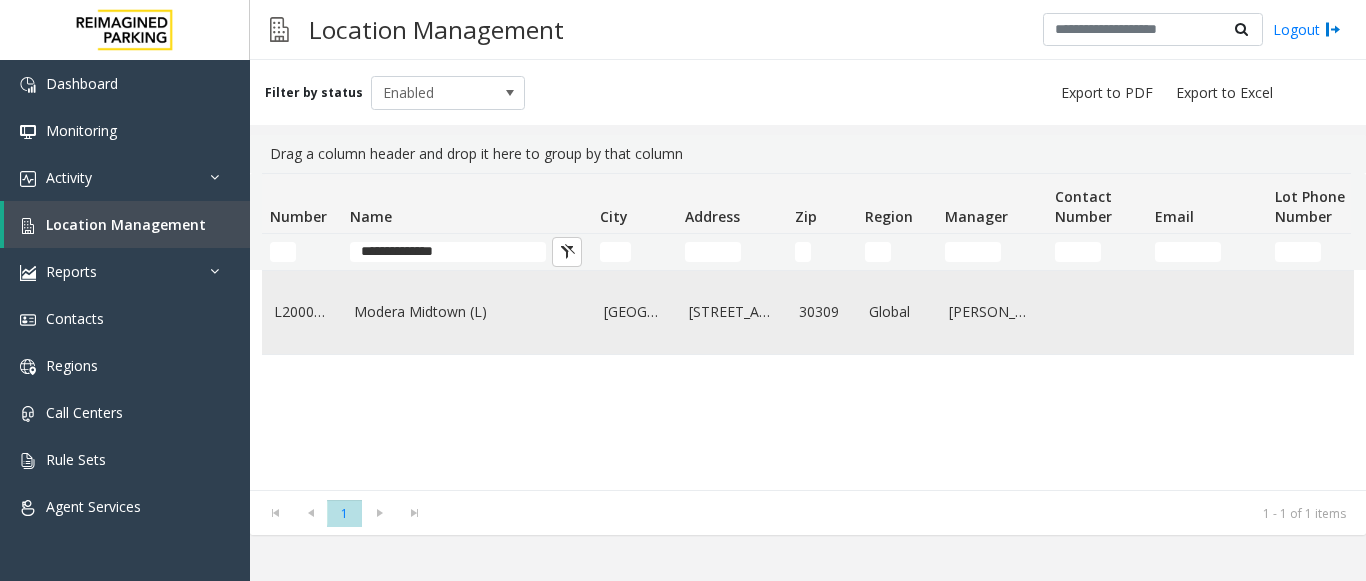 click on "Modera Midtown	(L)" 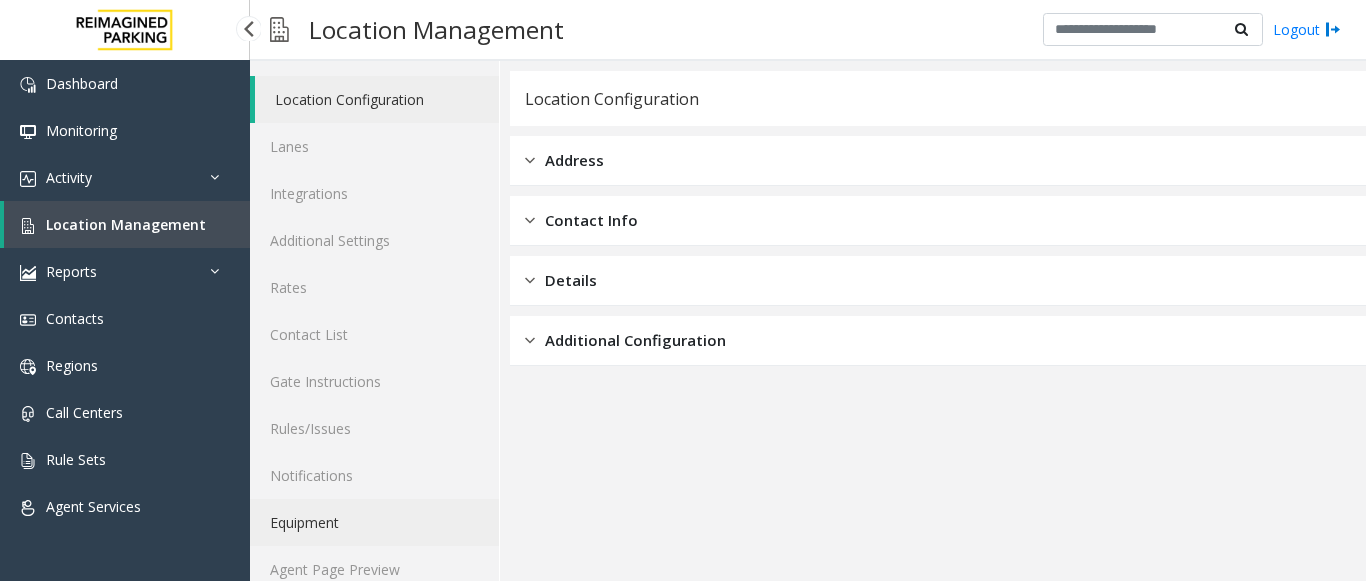 scroll, scrollTop: 78, scrollLeft: 0, axis: vertical 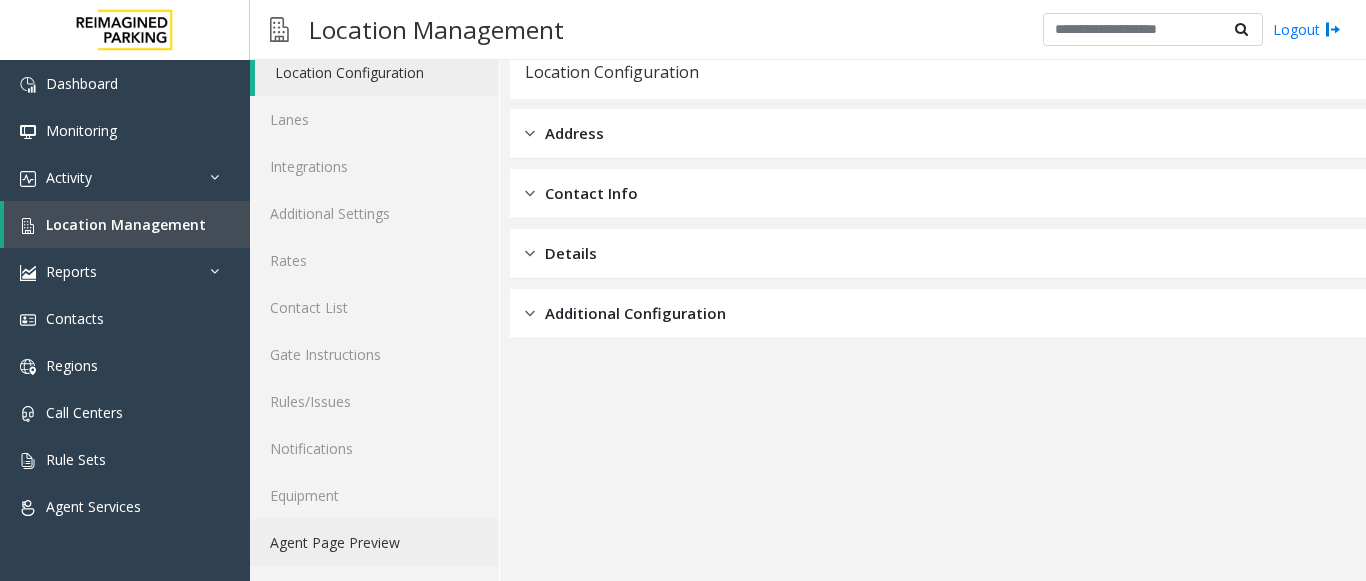 click on "Agent Page Preview" 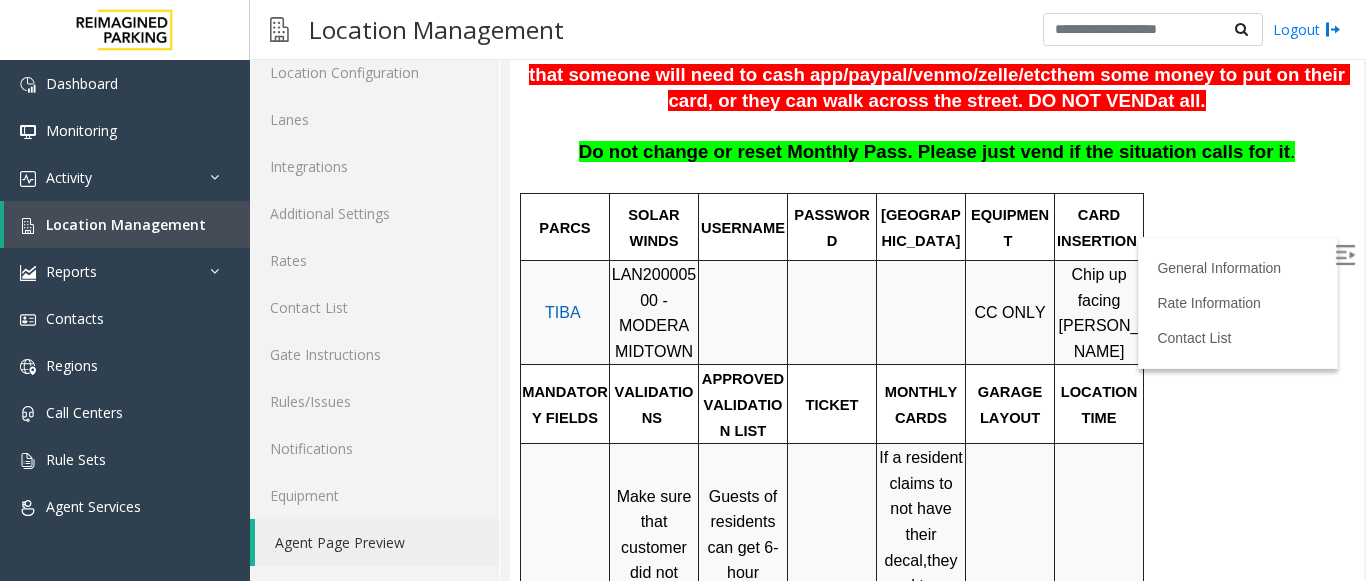 scroll, scrollTop: 500, scrollLeft: 0, axis: vertical 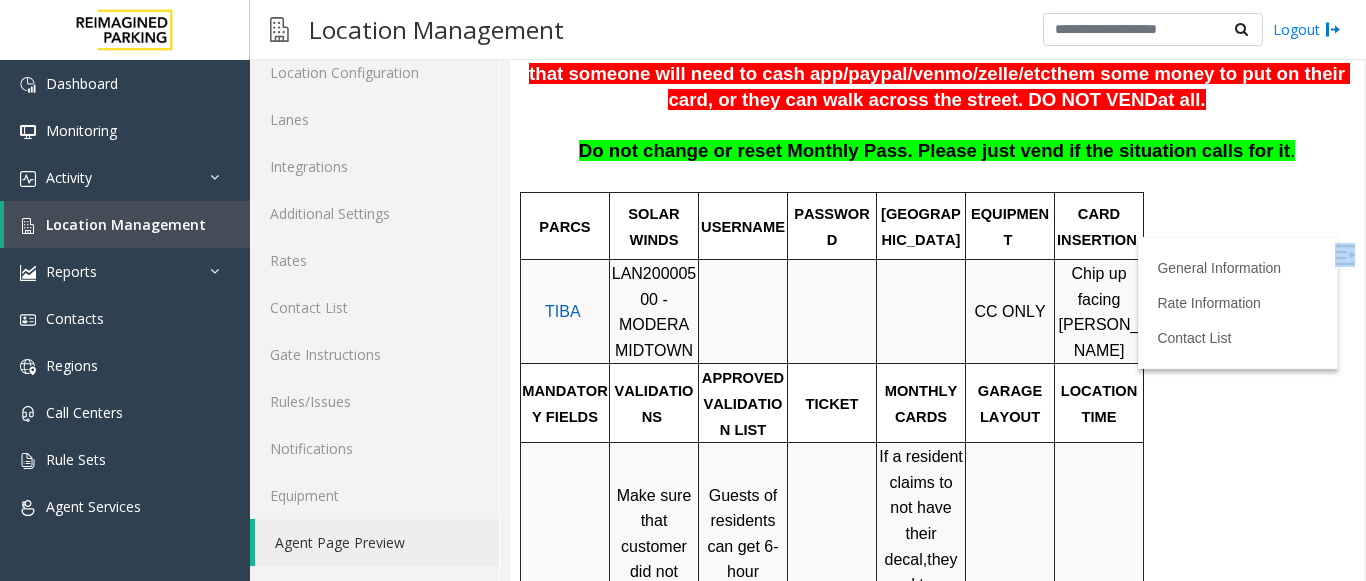 click at bounding box center [1347, 258] 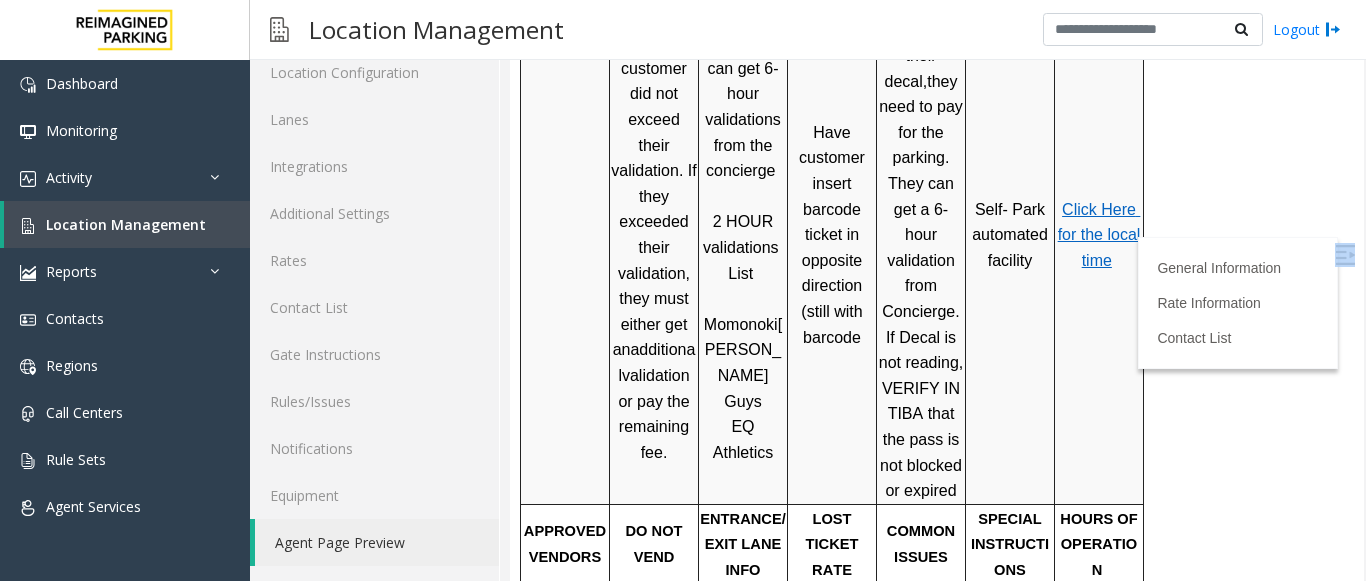 scroll, scrollTop: 1001, scrollLeft: 0, axis: vertical 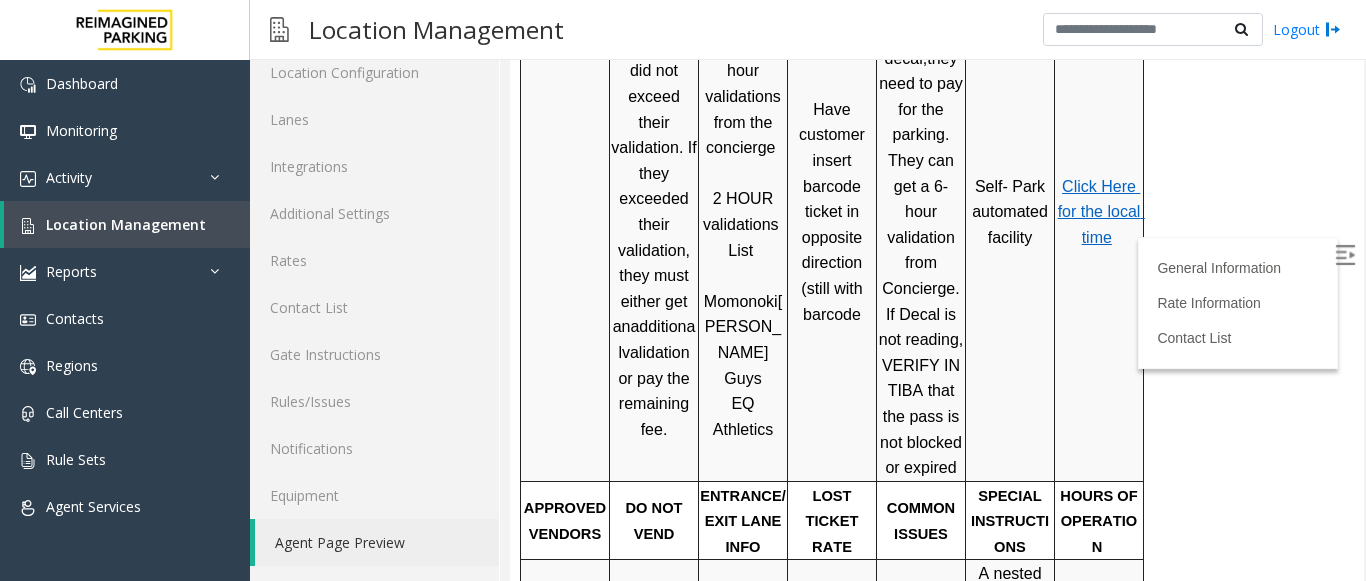 click on "PARCS SOLAR WINDS USERNAME PASSWORD PARIS EQUIPMENT   CARD INSERTION   TIBA   LAN20000500 - MODERA MIDTOWN             CC ONLY Chip up facing [PERSON_NAME] MANDATORY FIELDS VALIDATIONS   APPROVED VALIDATION LIST TICKET MONTHLY CARDS GARAGE LAYOUT LOCATION TIME   Make sure that customer did not exceed their validation. If they exceeded their validation, they must either get an  additional  validation or pay the remaining fee. Guests of residents can get 6-hour validations from the concierge      2 HOUR validations    List     Momonoki  [PERSON_NAME] Guys EQ Athletics Have customer insert barcode ticket in opposite direction (still with barcode If a resident claims to not have their decal ,  they need to pay for the parking. They can get a 6-hour validation from Concierge. If Decal is not reading, VERIFY IN TIBA that the pass is not blocked or expired Self- Park automated facility Click Here for the local time   APPROVED VENDORS DO NOT VEND ENTRANCE/EXIT LANE INFO LOST TICKET RATE COMMON ISSUES" at bounding box center (934, 280) 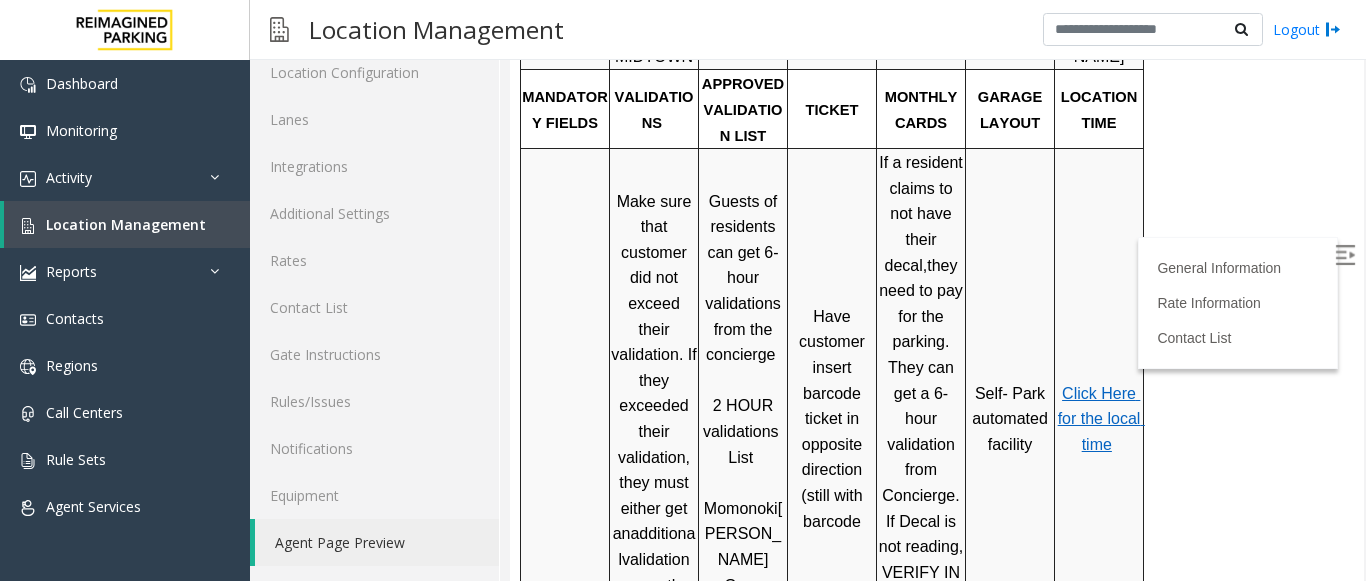 scroll, scrollTop: 776, scrollLeft: 0, axis: vertical 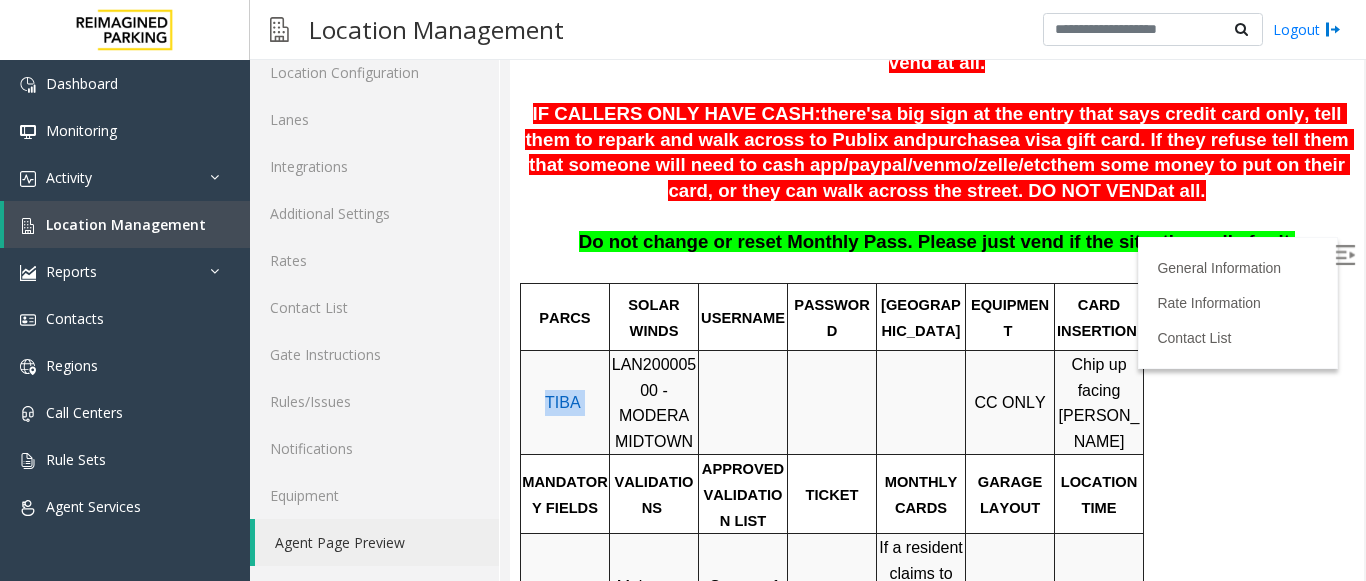 drag, startPoint x: 539, startPoint y: 360, endPoint x: 604, endPoint y: 368, distance: 65.490456 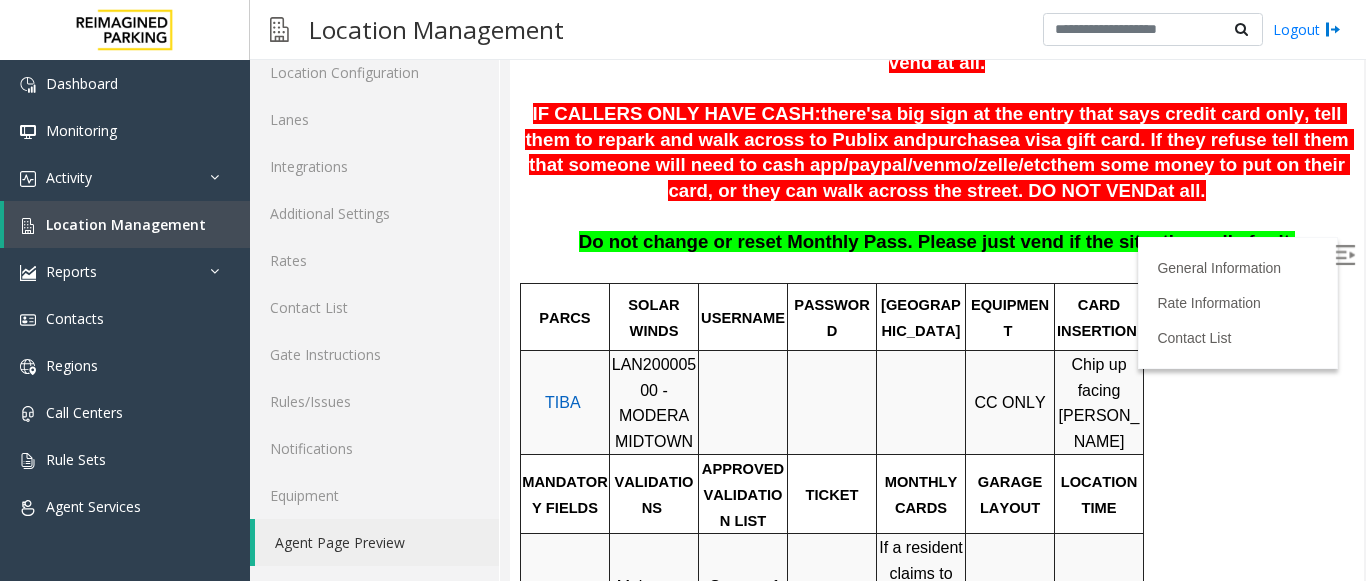 drag, startPoint x: 679, startPoint y: 305, endPoint x: 679, endPoint y: 320, distance: 15 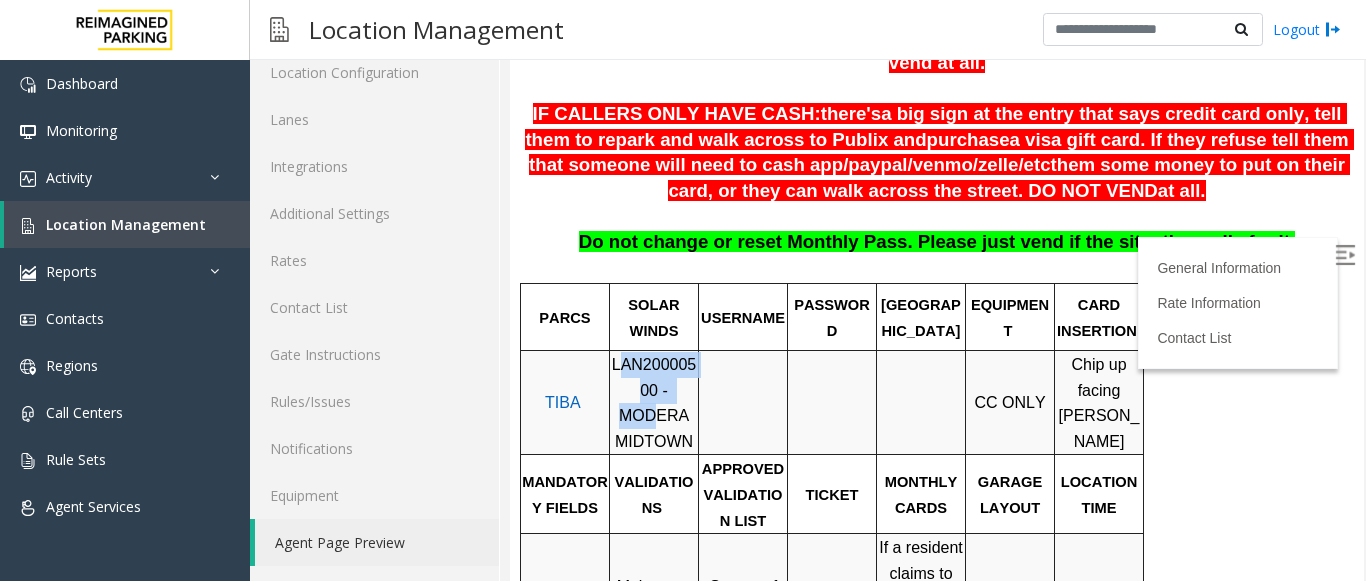 drag, startPoint x: 616, startPoint y: 339, endPoint x: 668, endPoint y: 360, distance: 56.0803 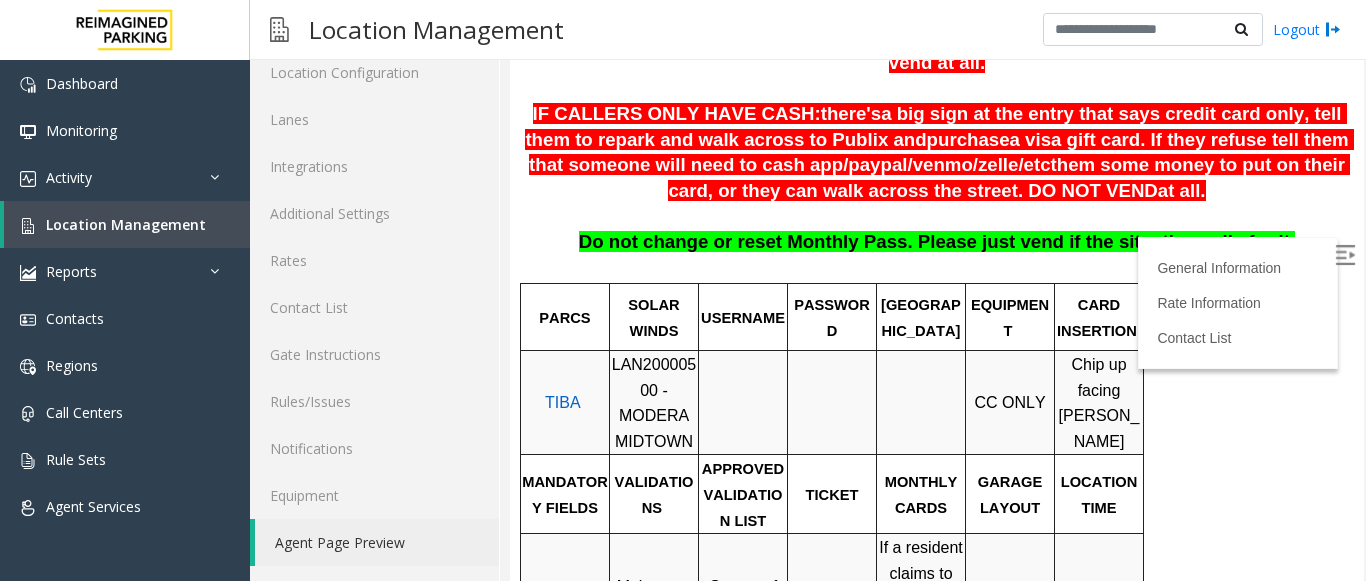 click on "TIBA" at bounding box center [565, 403] 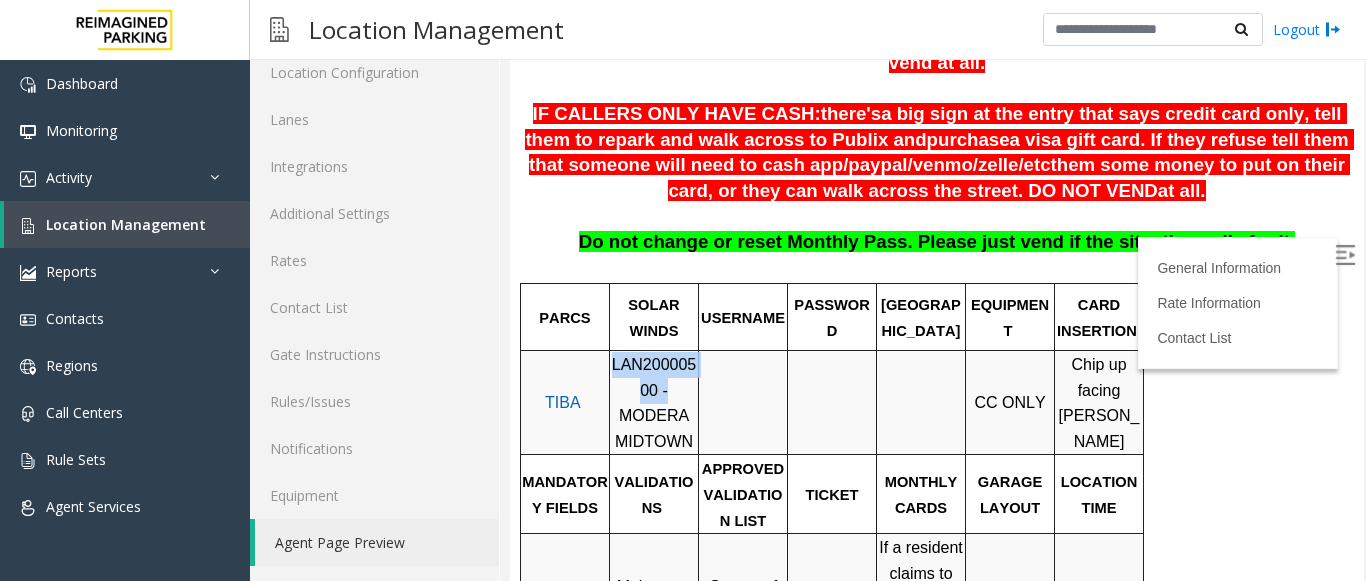 drag, startPoint x: 613, startPoint y: 343, endPoint x: 629, endPoint y: 362, distance: 24.839485 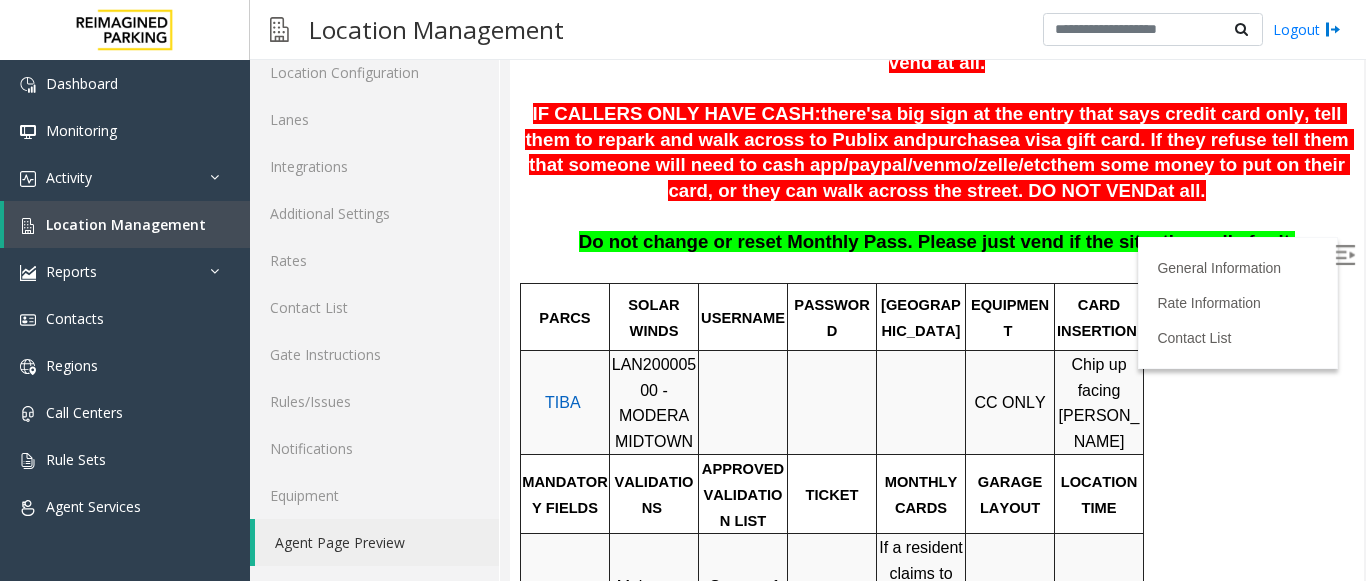 click at bounding box center (832, 403) 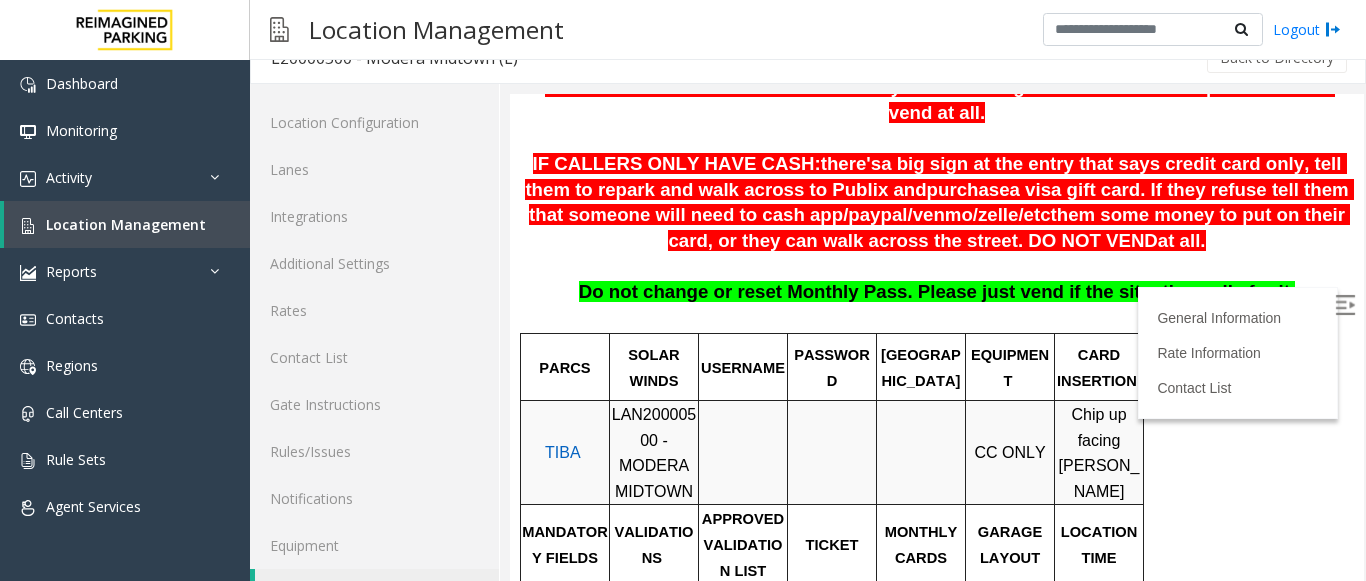 scroll, scrollTop: 0, scrollLeft: 0, axis: both 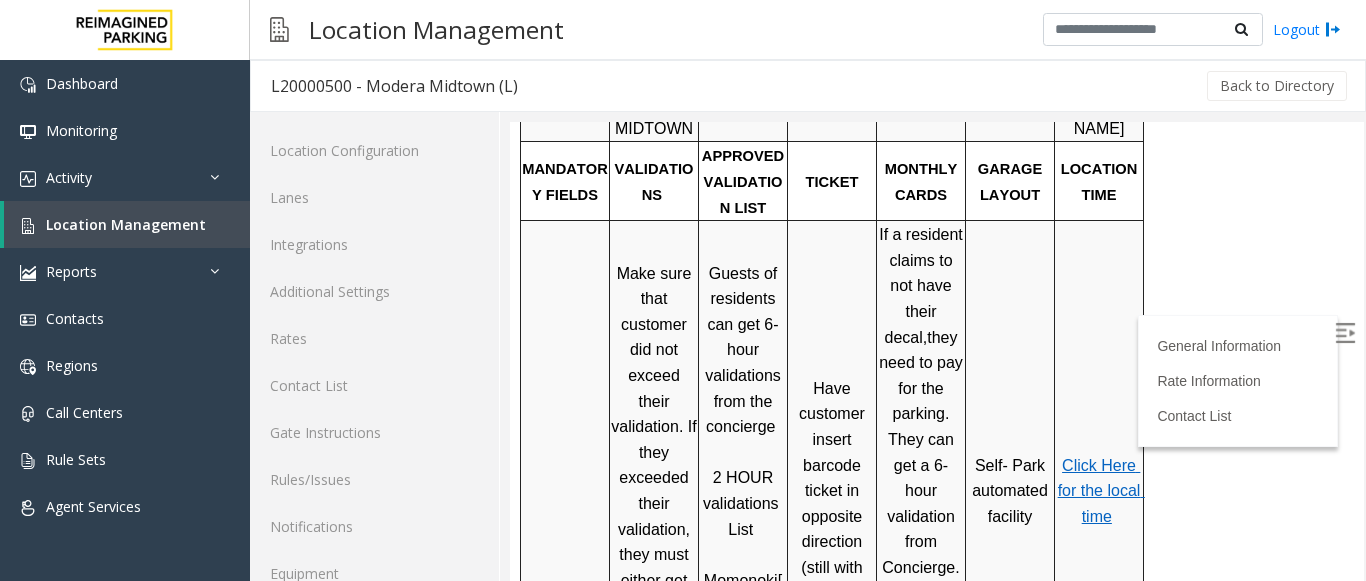click on "Click Here for the local time" at bounding box center (1101, 491) 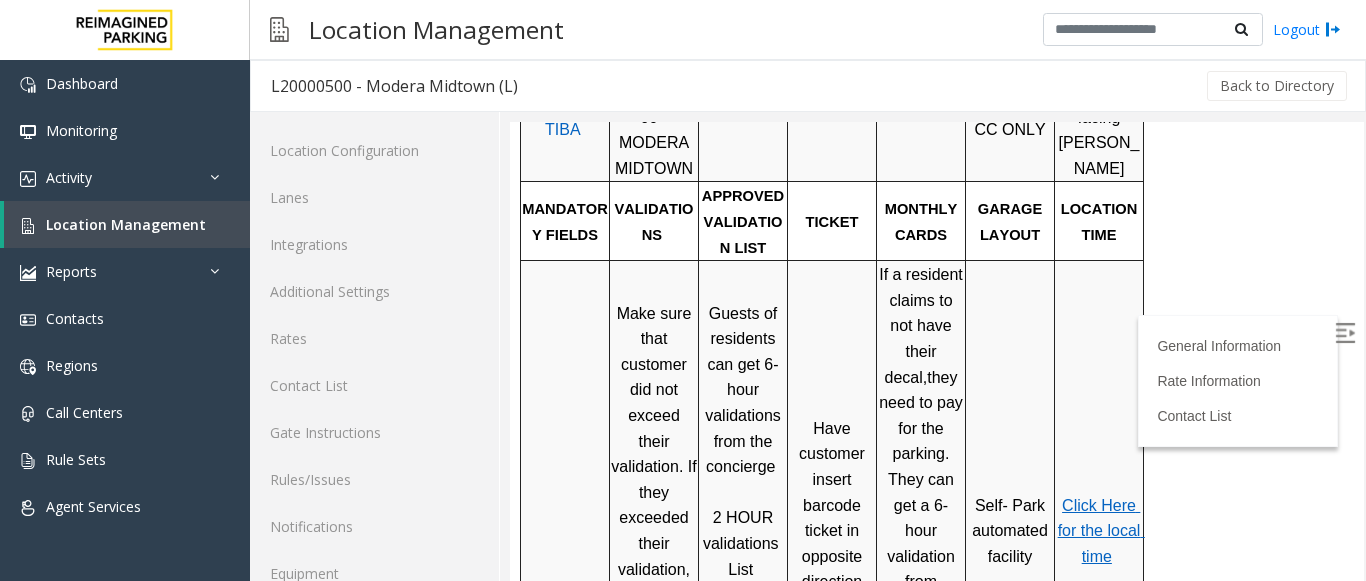 scroll, scrollTop: 700, scrollLeft: 0, axis: vertical 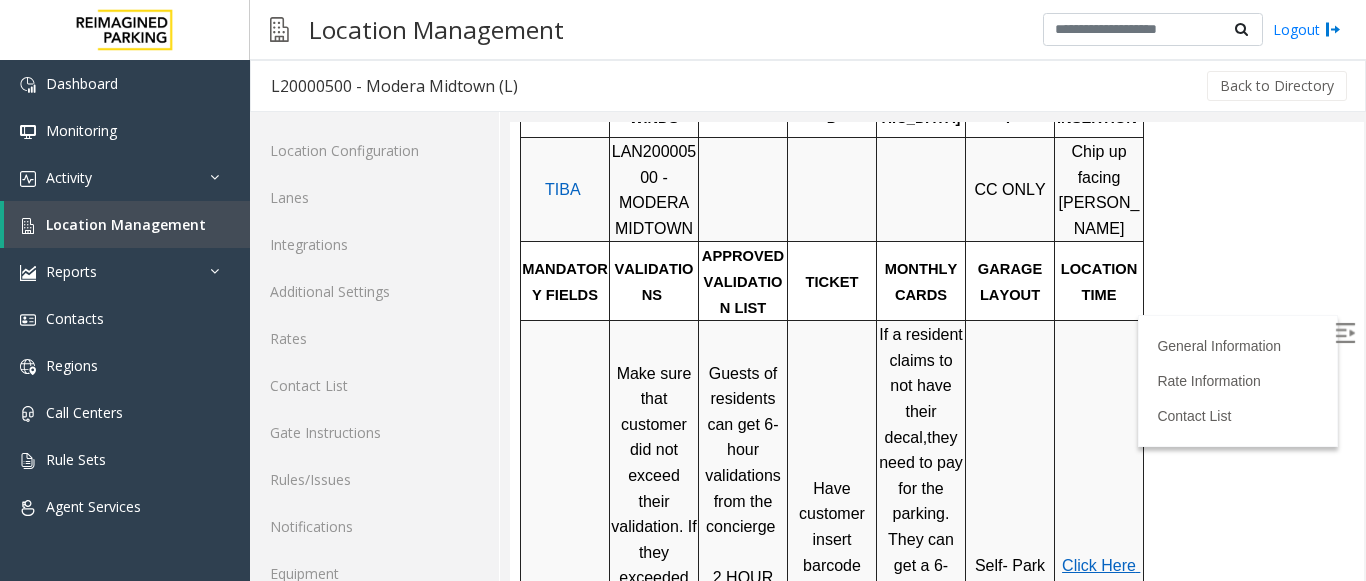 click at bounding box center (1345, 333) 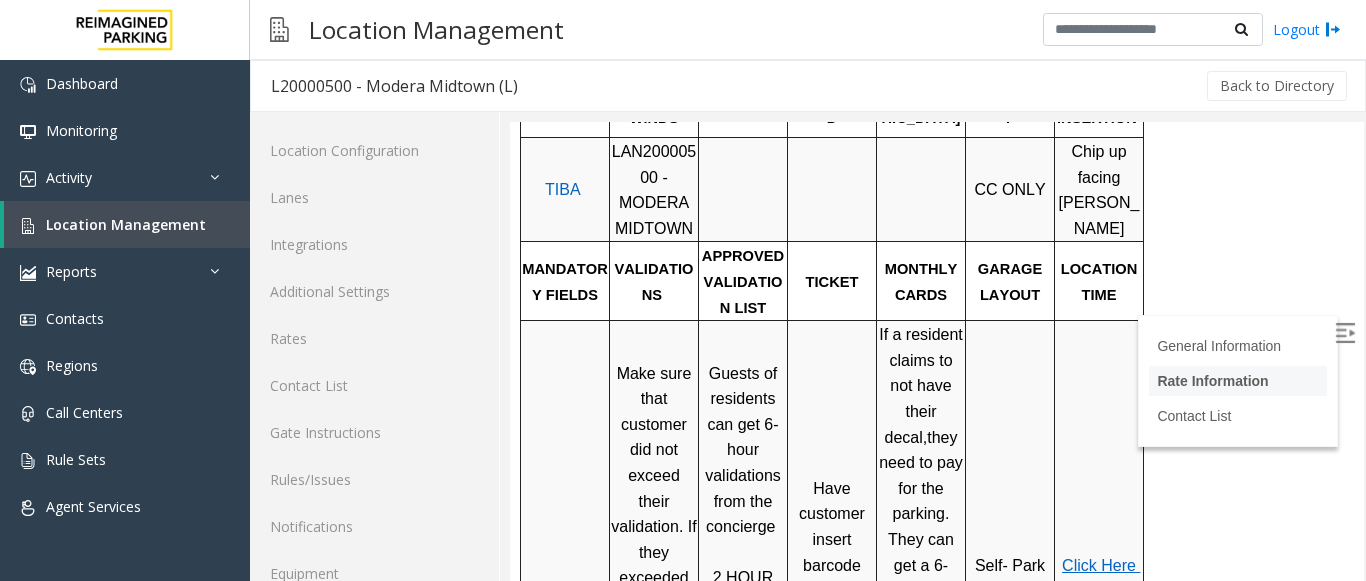 click on "Rate Information" at bounding box center (1212, 381) 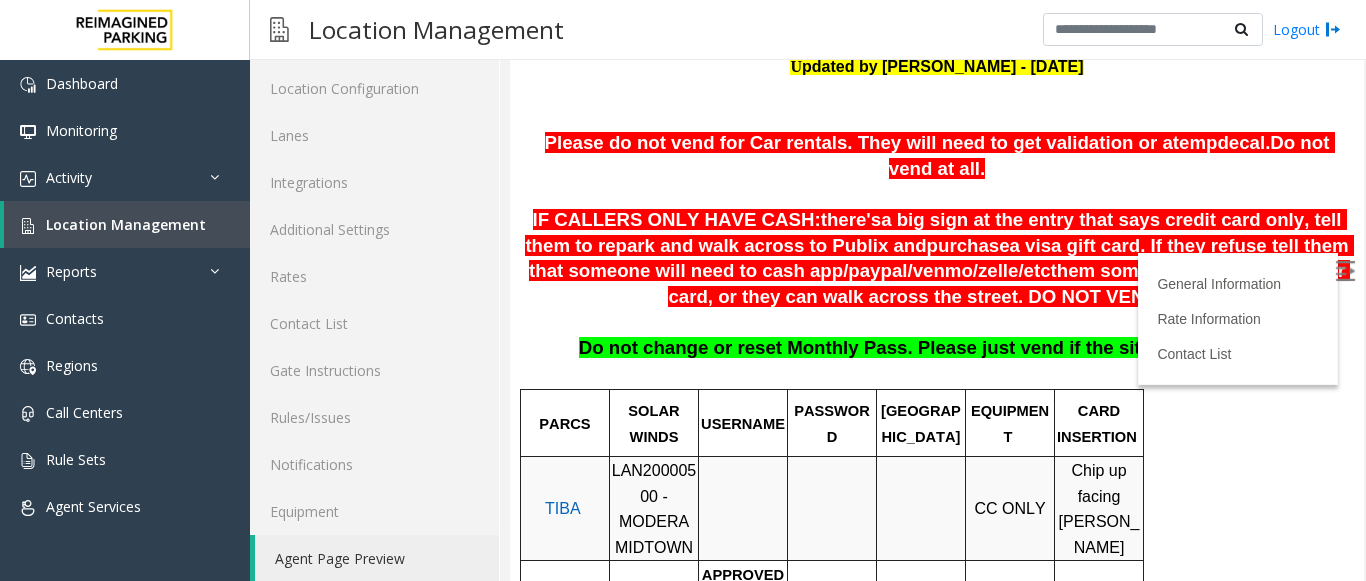 scroll, scrollTop: 148, scrollLeft: 0, axis: vertical 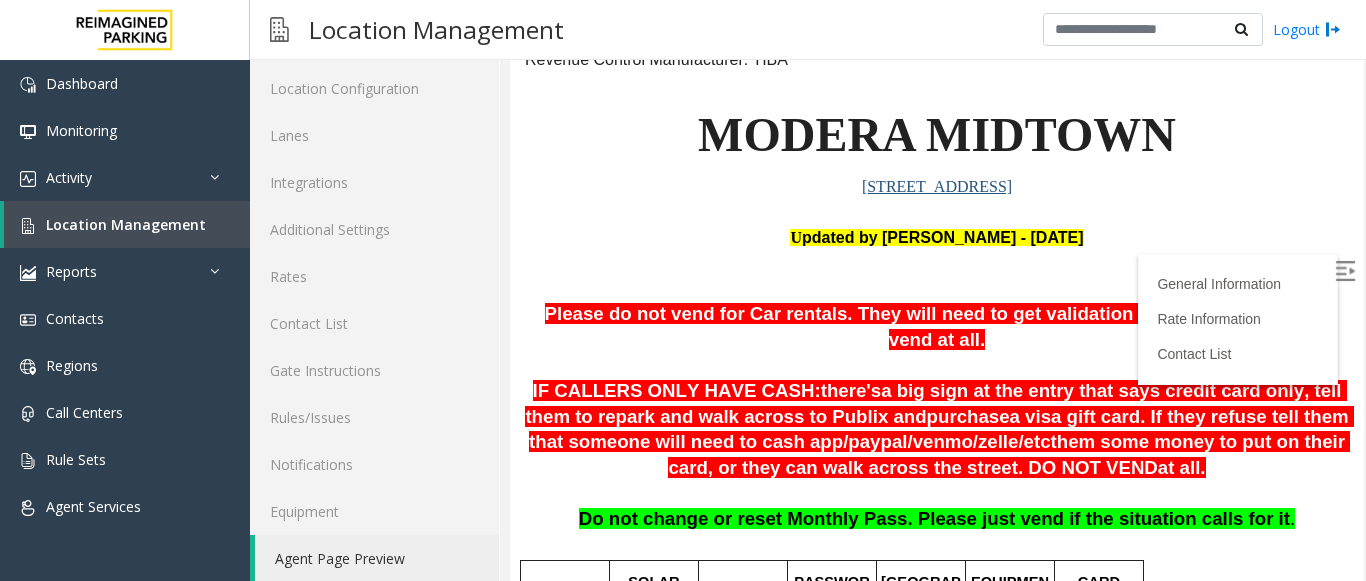 click on "General Information
Rate Information
Contact List" at bounding box center (1238, 319) 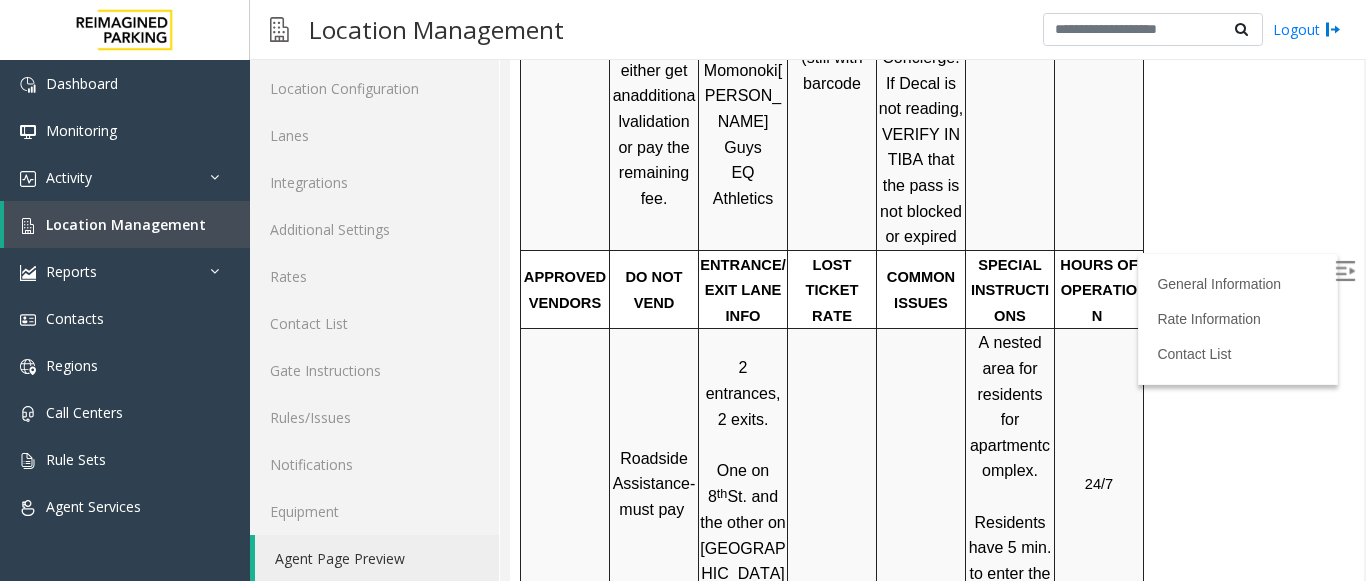 scroll, scrollTop: 1548, scrollLeft: 0, axis: vertical 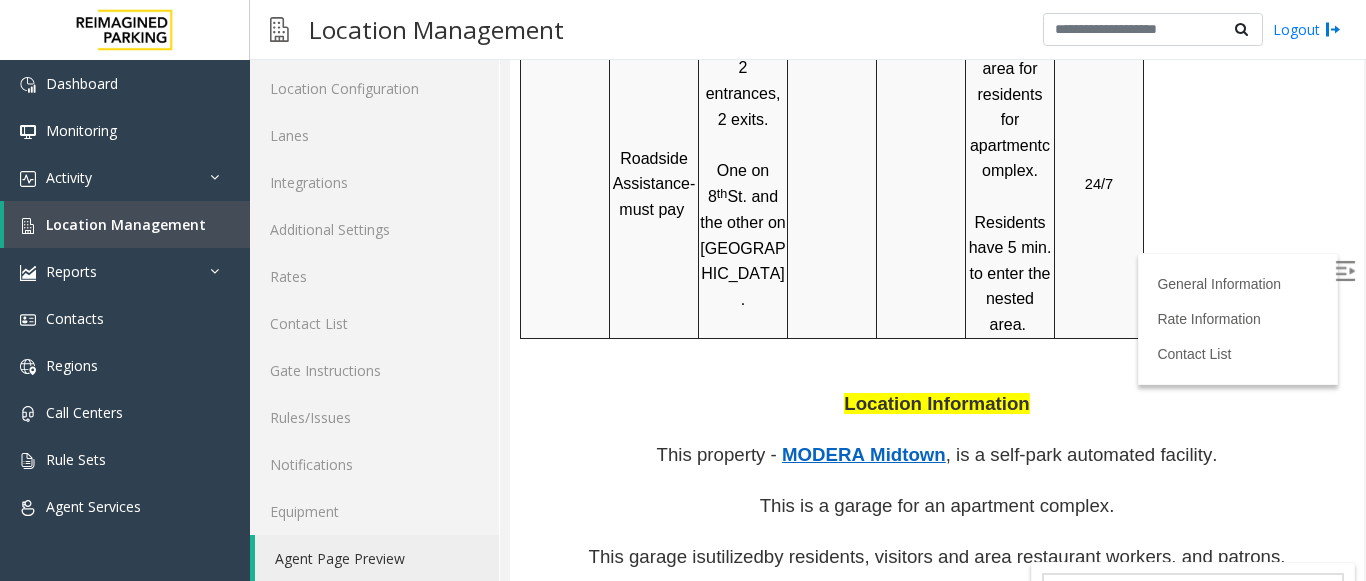 click on "General Information
Rate Information
Contact List" at bounding box center (1238, 319) 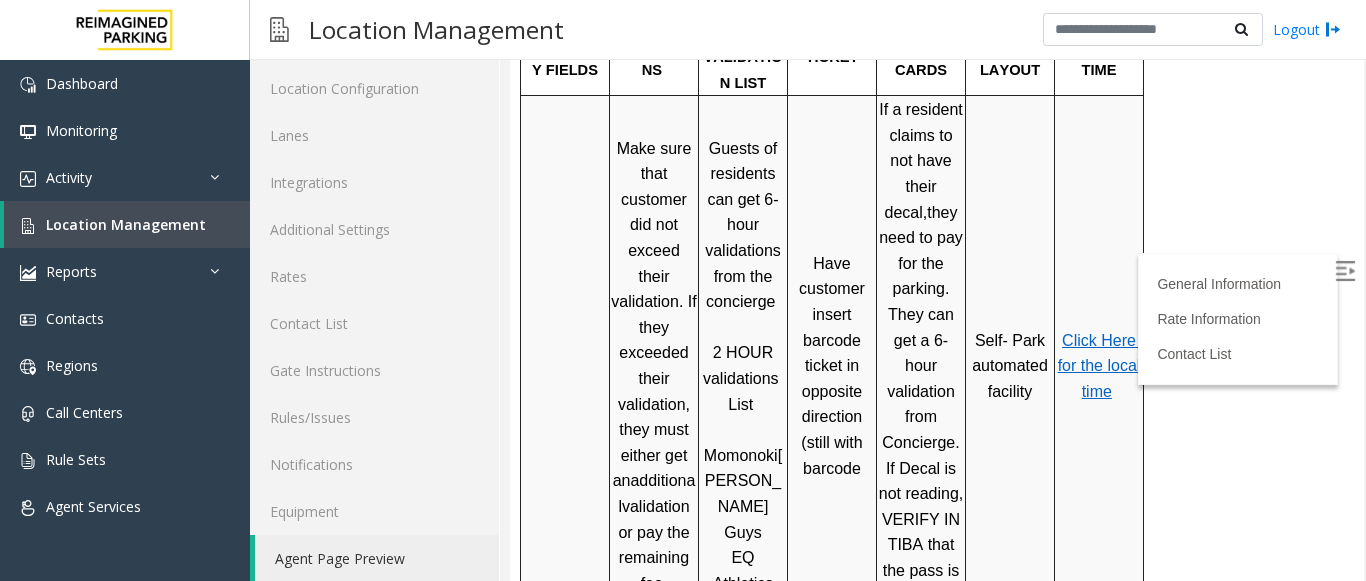 scroll, scrollTop: 754, scrollLeft: 0, axis: vertical 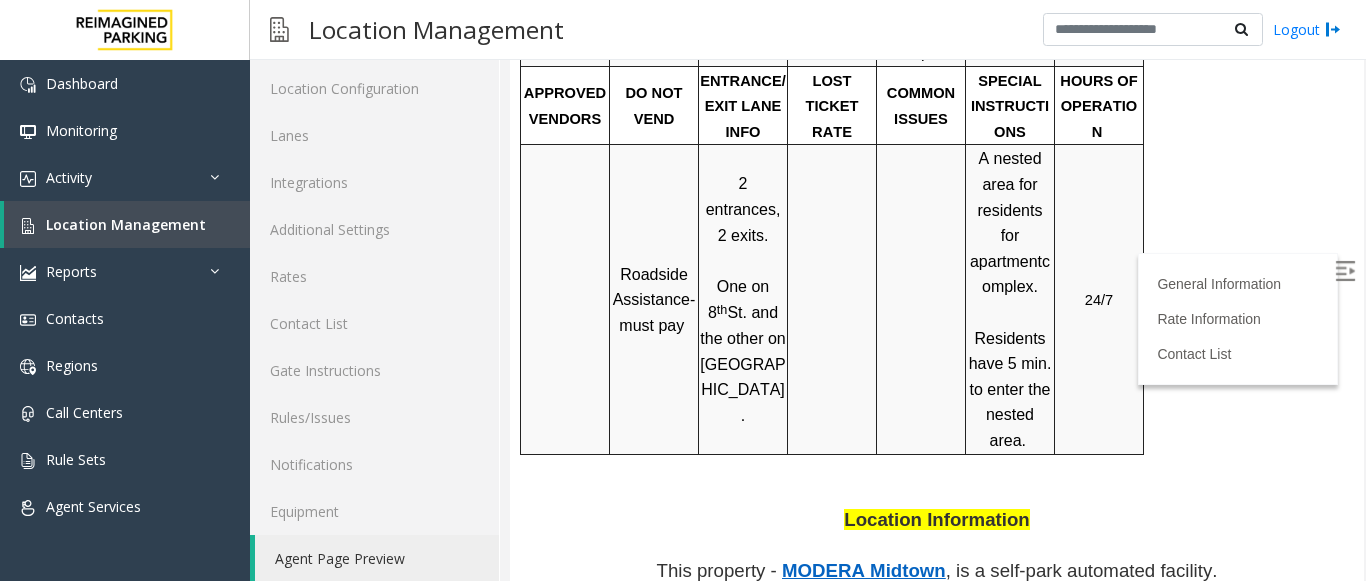 drag, startPoint x: 1339, startPoint y: 334, endPoint x: 1859, endPoint y: 457, distance: 534.3491 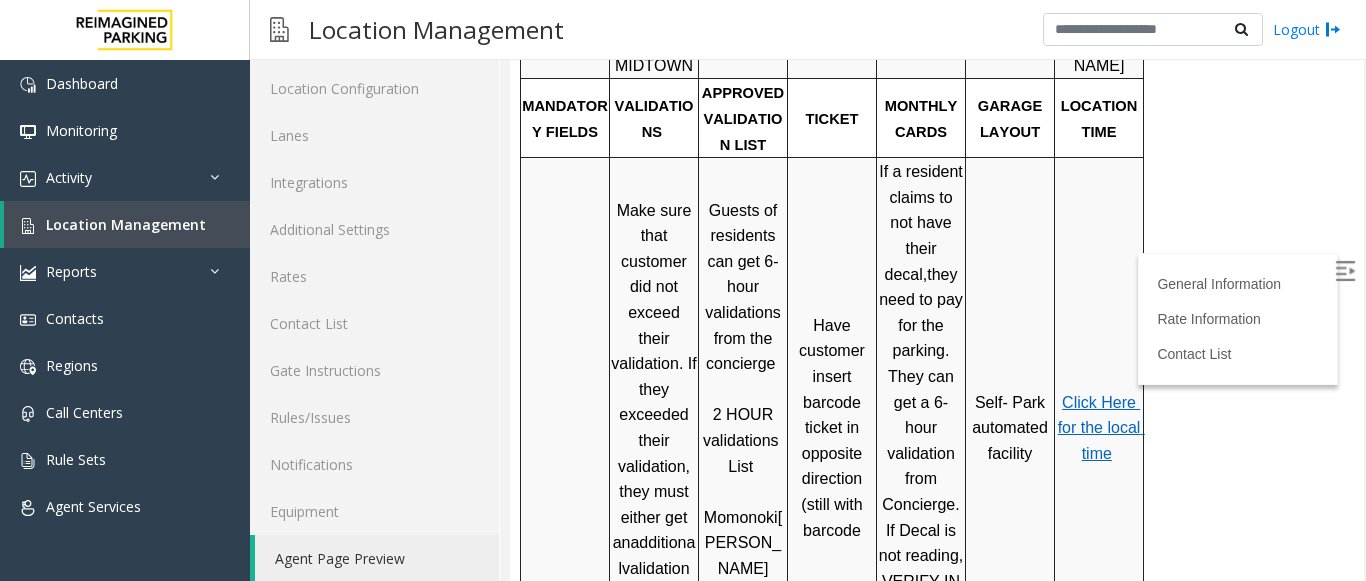 scroll, scrollTop: 800, scrollLeft: 0, axis: vertical 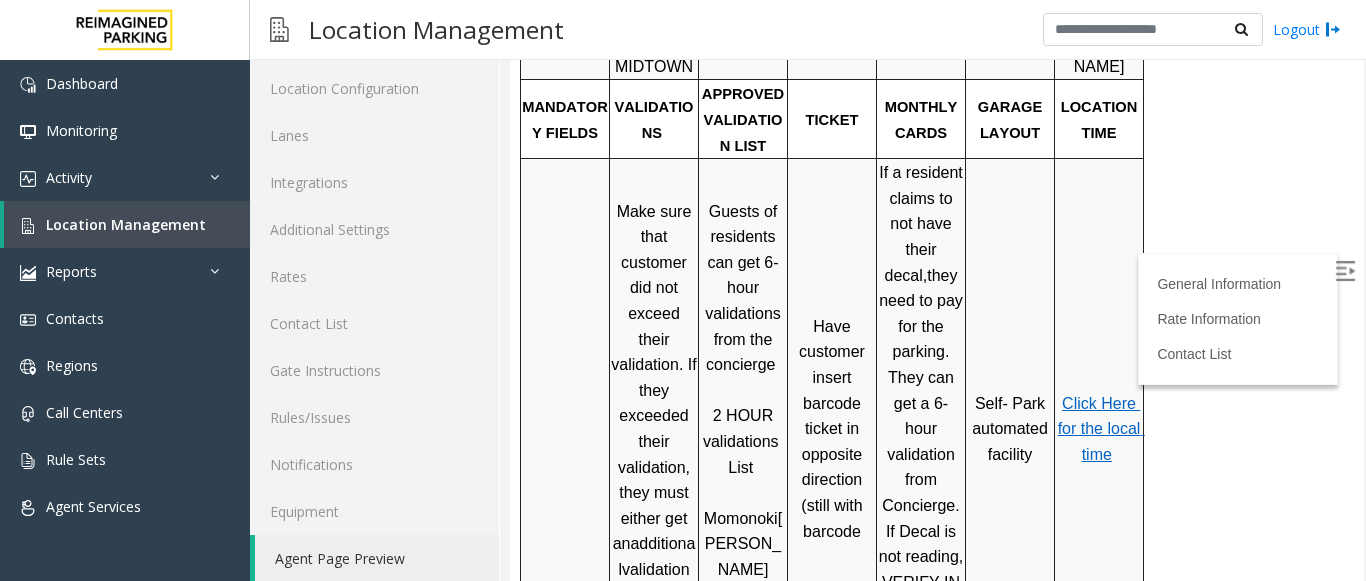 click at bounding box center (1345, 271) 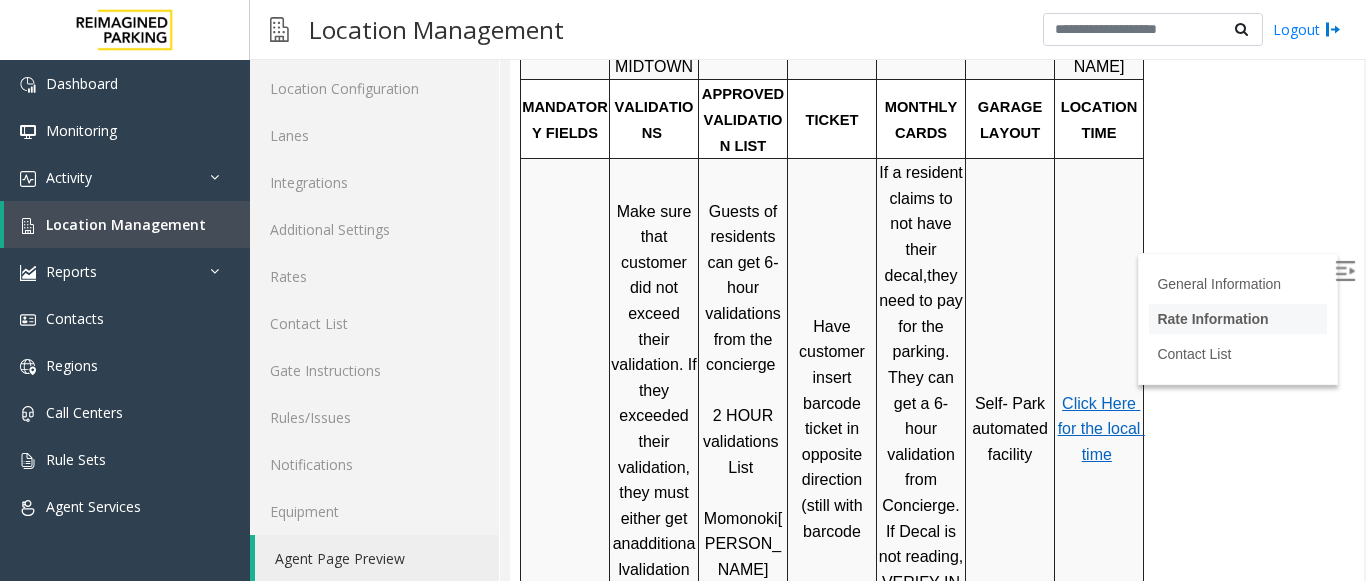 click on "Rate Information" at bounding box center (1212, 319) 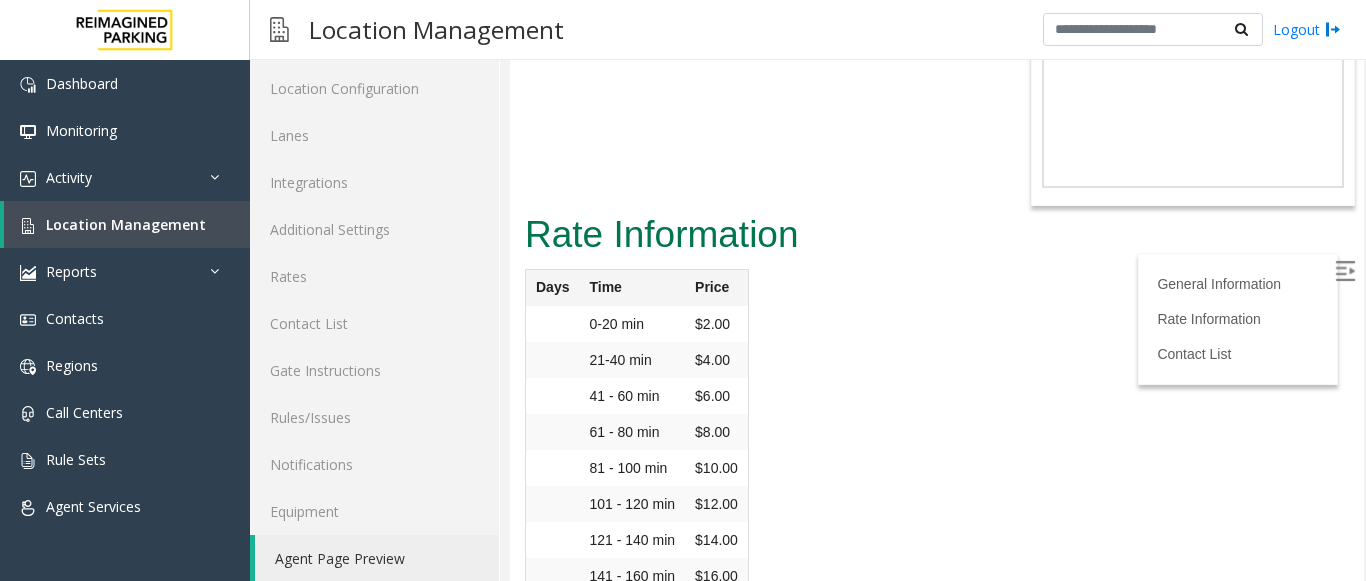 click at bounding box center [1345, 271] 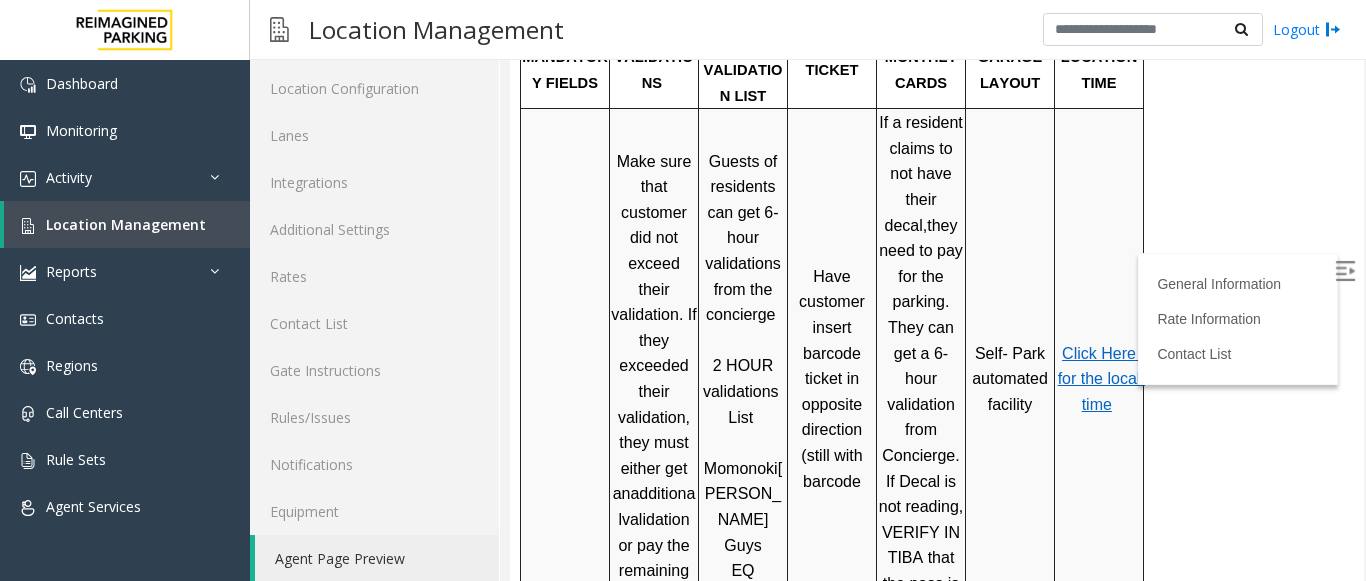 scroll, scrollTop: 848, scrollLeft: 0, axis: vertical 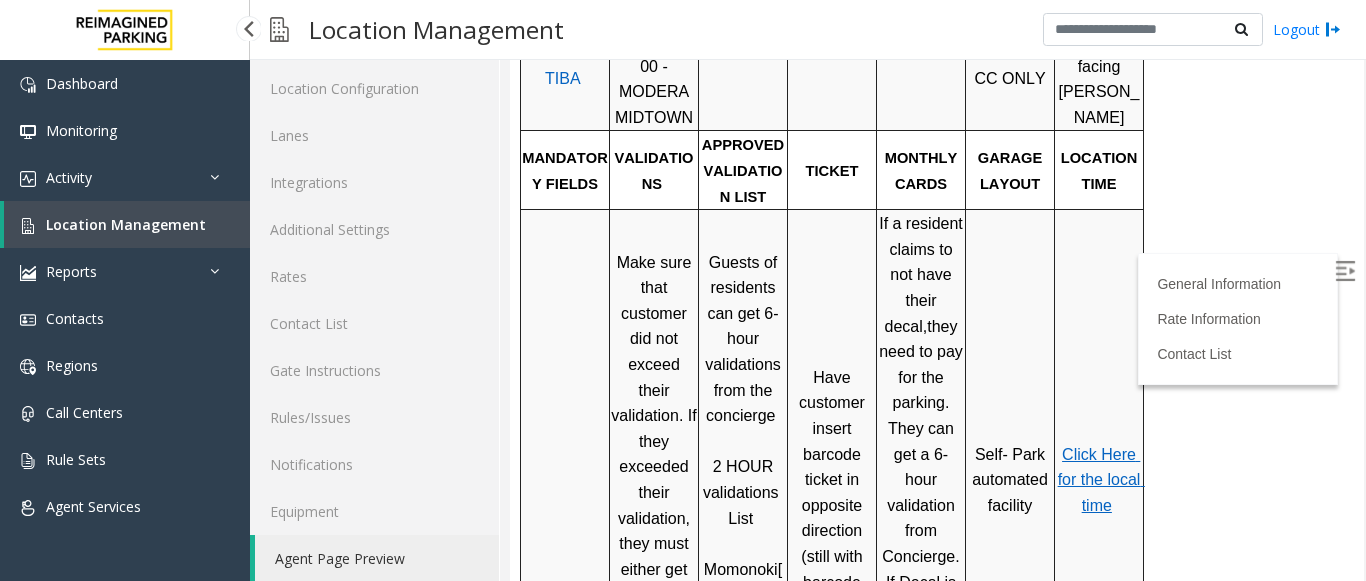 click on "Location Management" at bounding box center (126, 224) 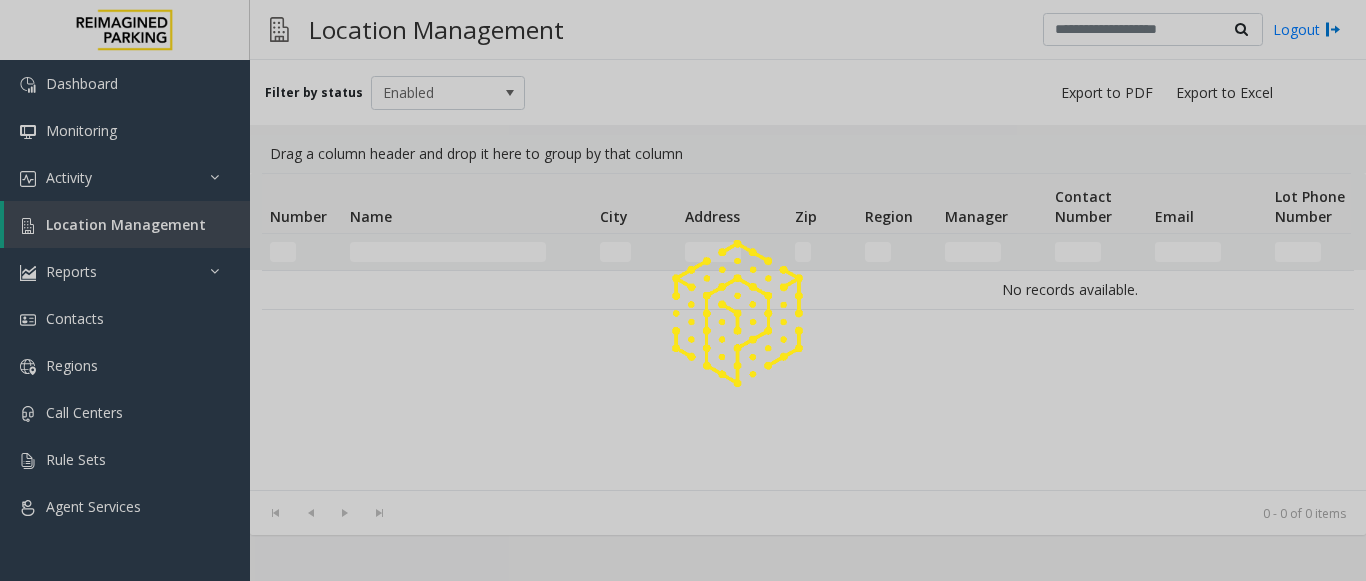 scroll, scrollTop: 0, scrollLeft: 0, axis: both 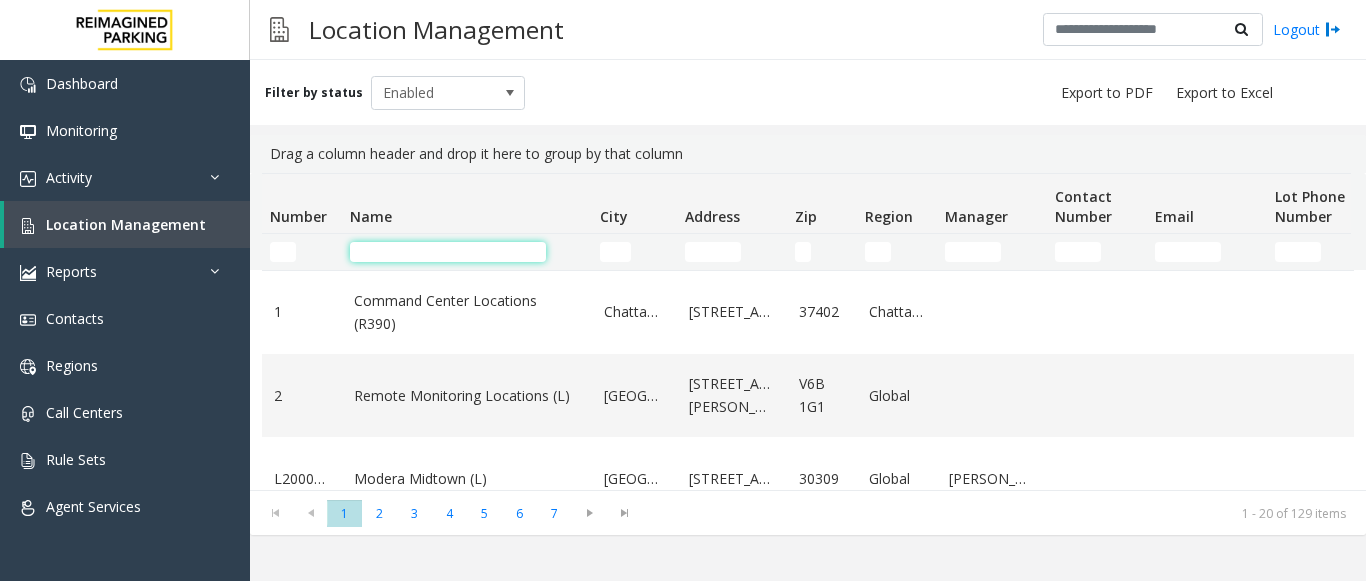 click 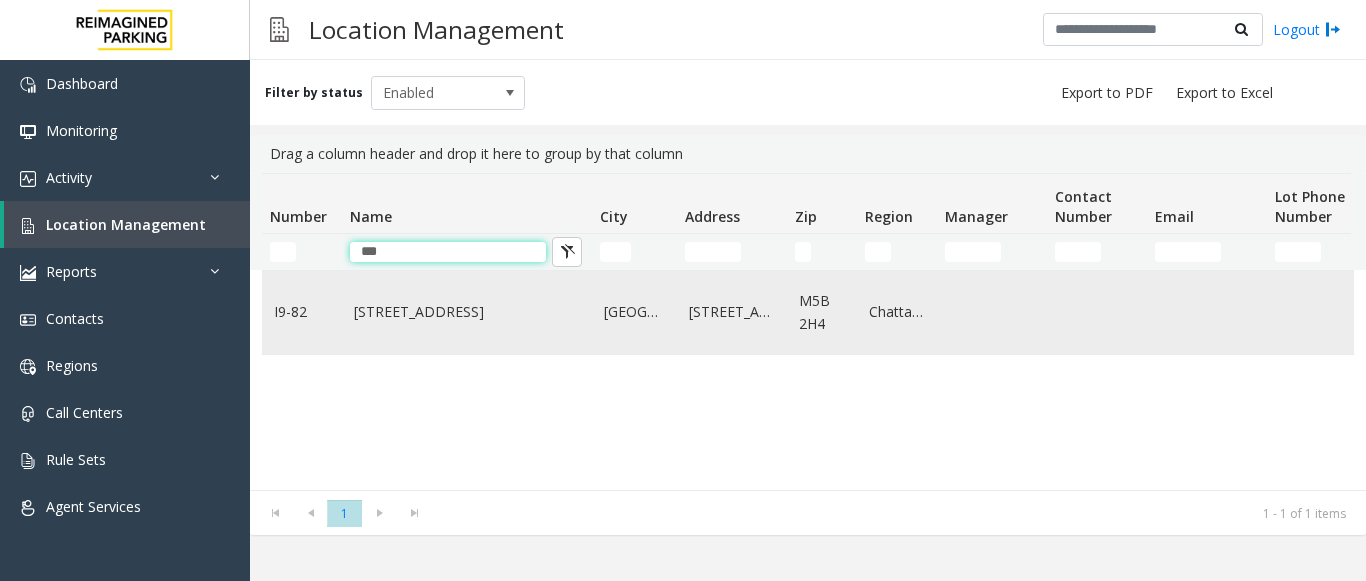 type on "***" 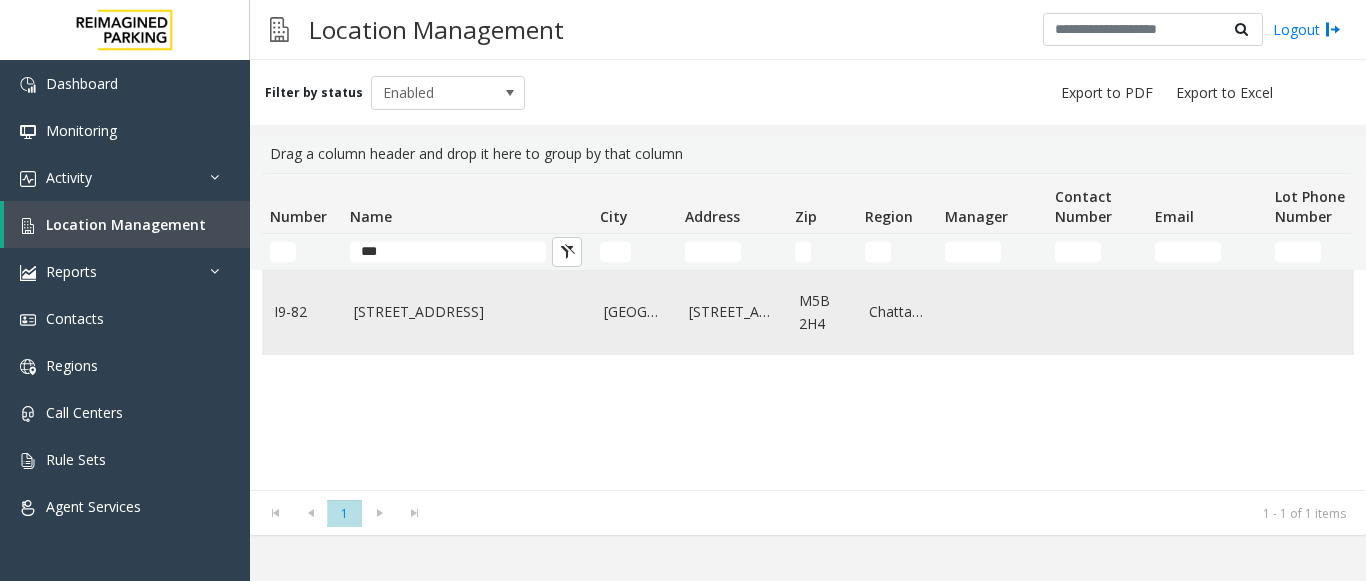 click on "[STREET_ADDRESS]" 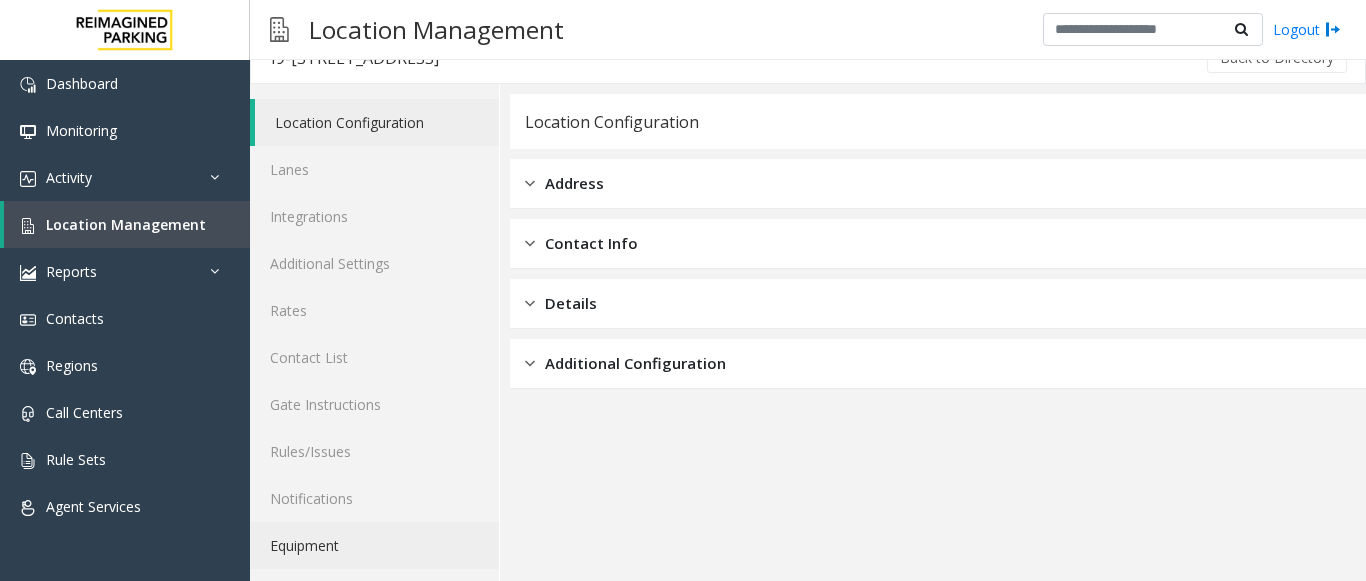 scroll, scrollTop: 78, scrollLeft: 0, axis: vertical 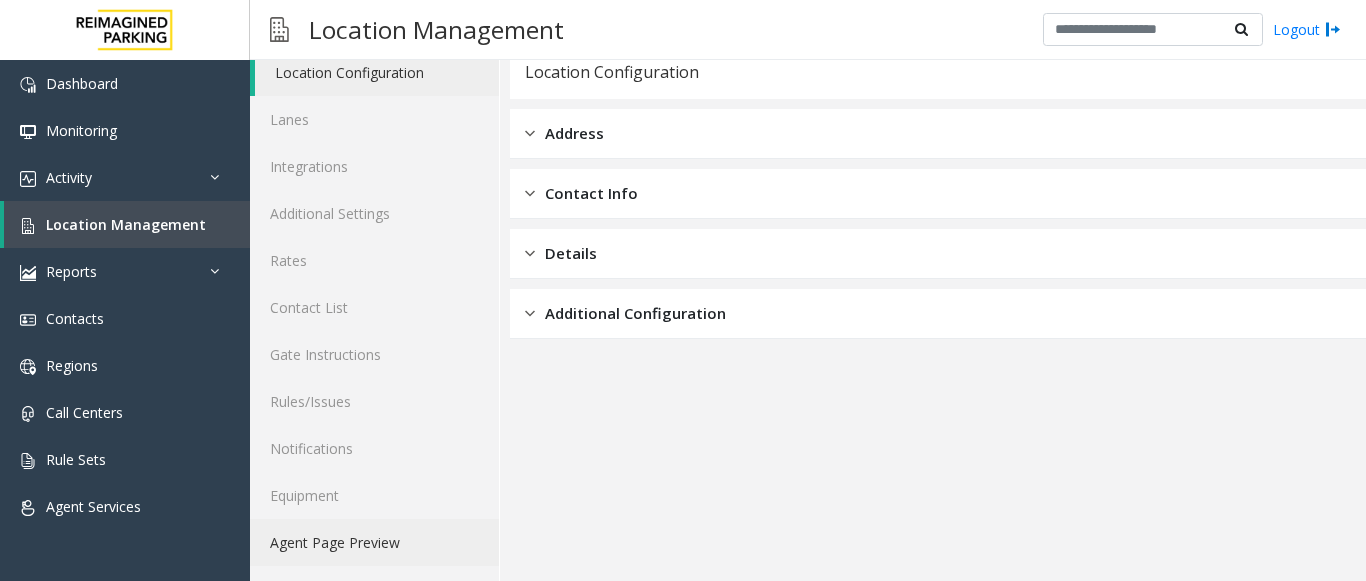 click on "Agent Page Preview" 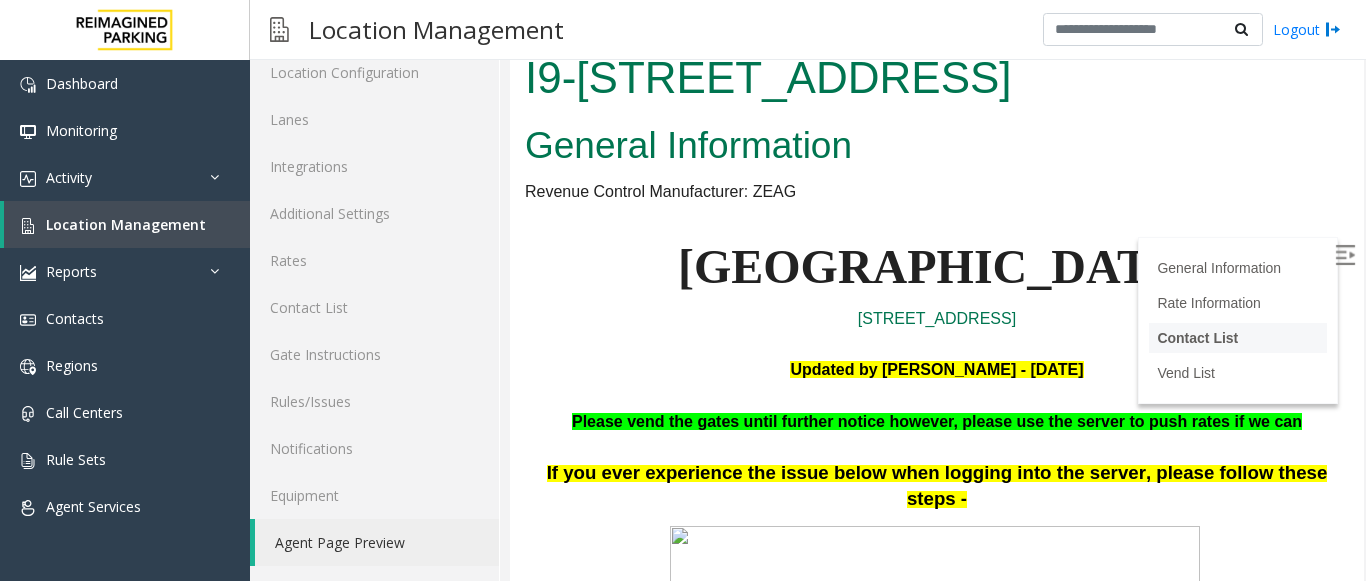 scroll, scrollTop: 0, scrollLeft: 0, axis: both 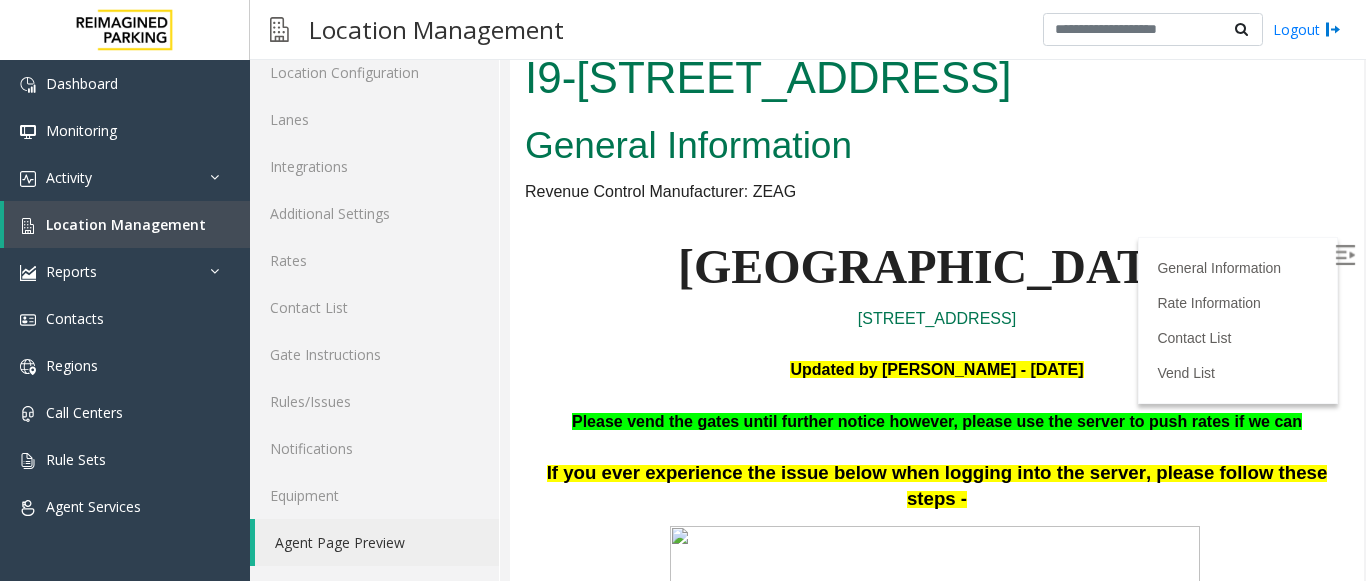 click at bounding box center (1345, 255) 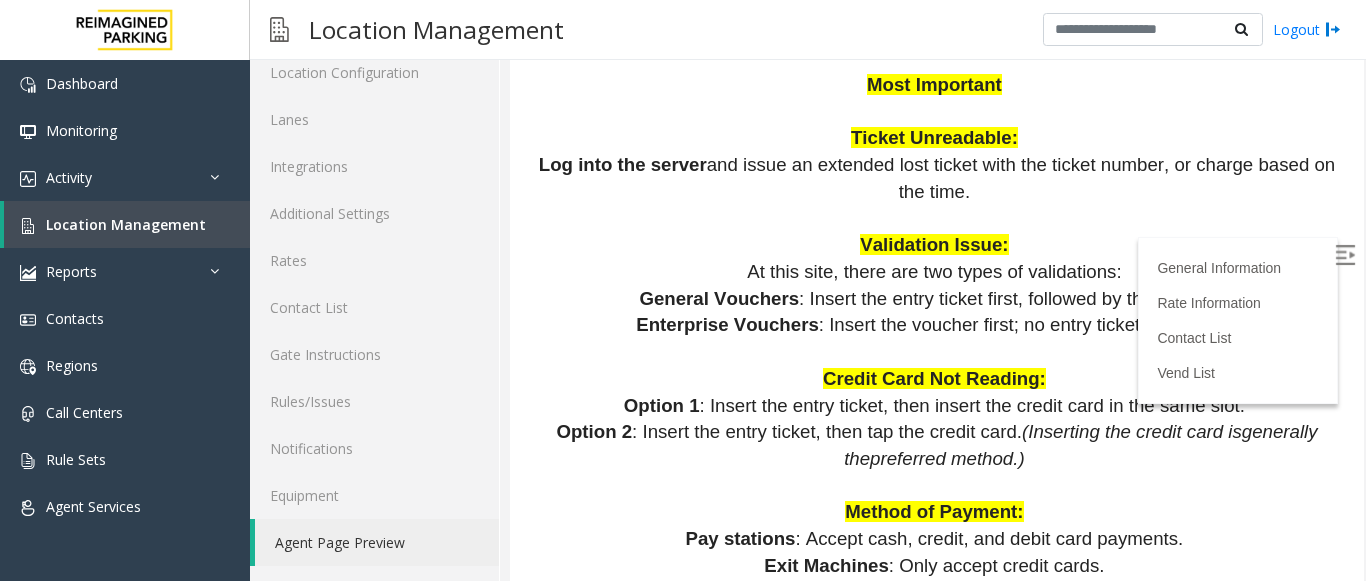 scroll, scrollTop: 1402, scrollLeft: 0, axis: vertical 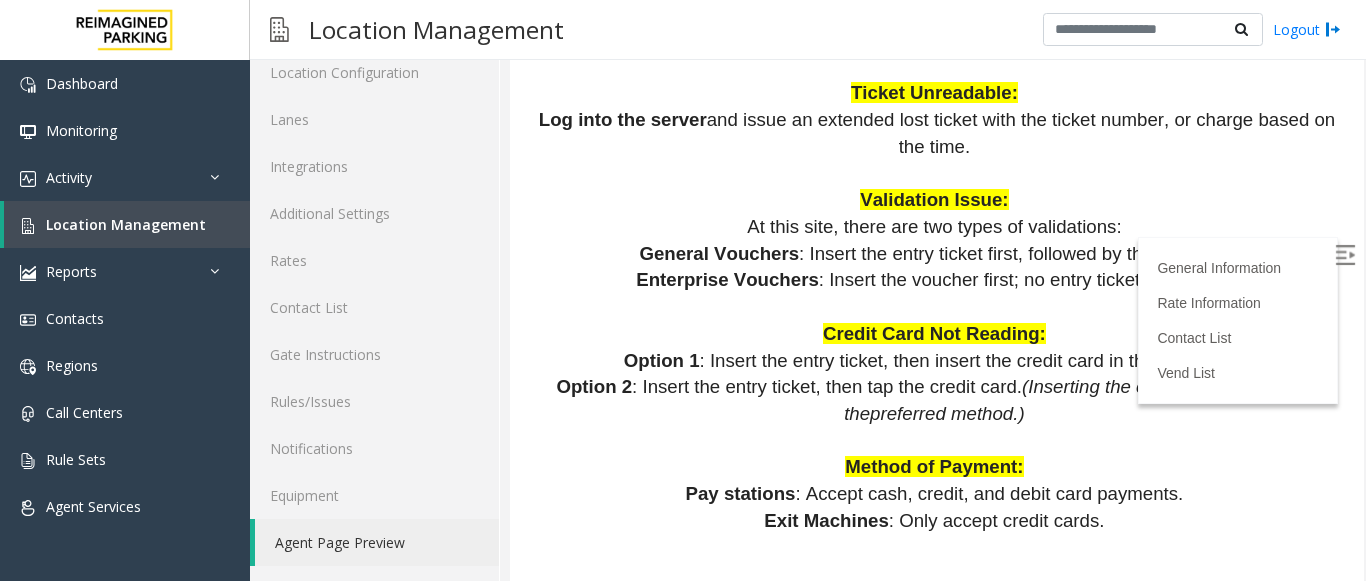 drag, startPoint x: 1338, startPoint y: 81, endPoint x: 1862, endPoint y: 251, distance: 550.88654 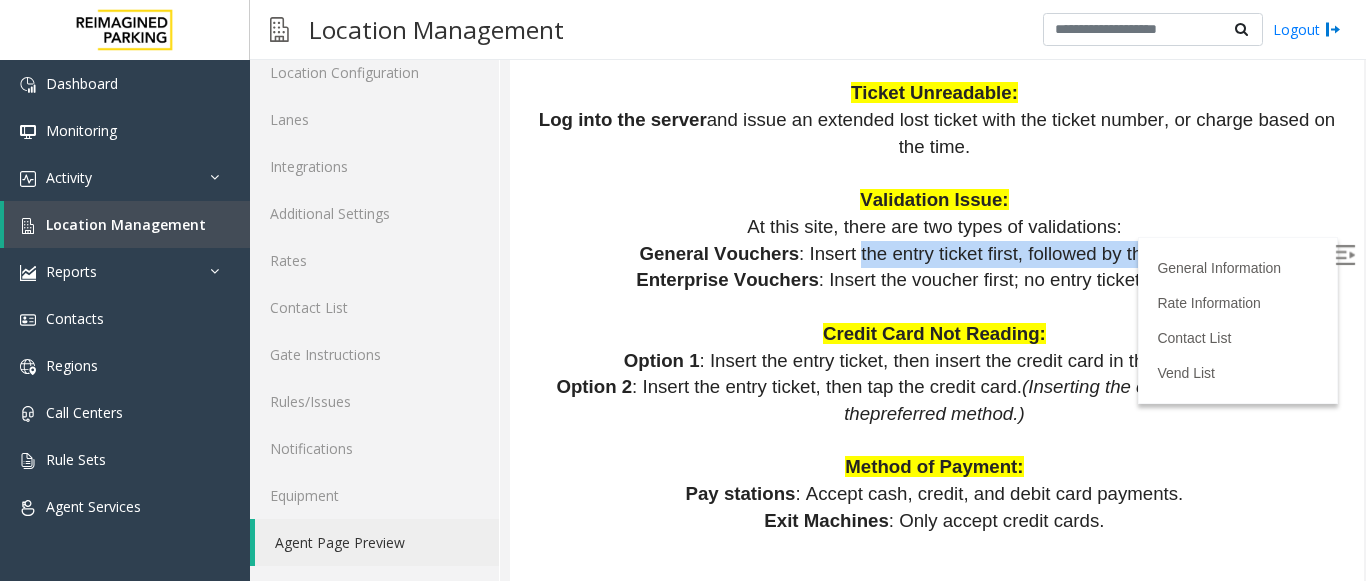 drag, startPoint x: 776, startPoint y: 273, endPoint x: 821, endPoint y: 227, distance: 64.3506 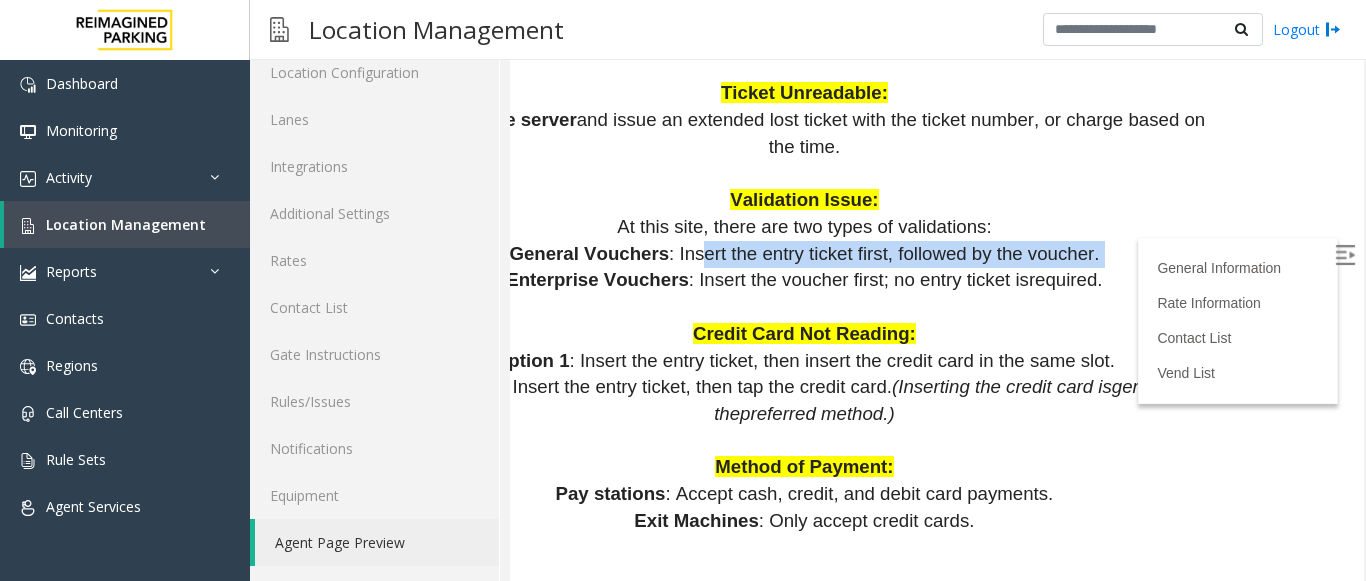 scroll, scrollTop: 1402, scrollLeft: 206, axis: both 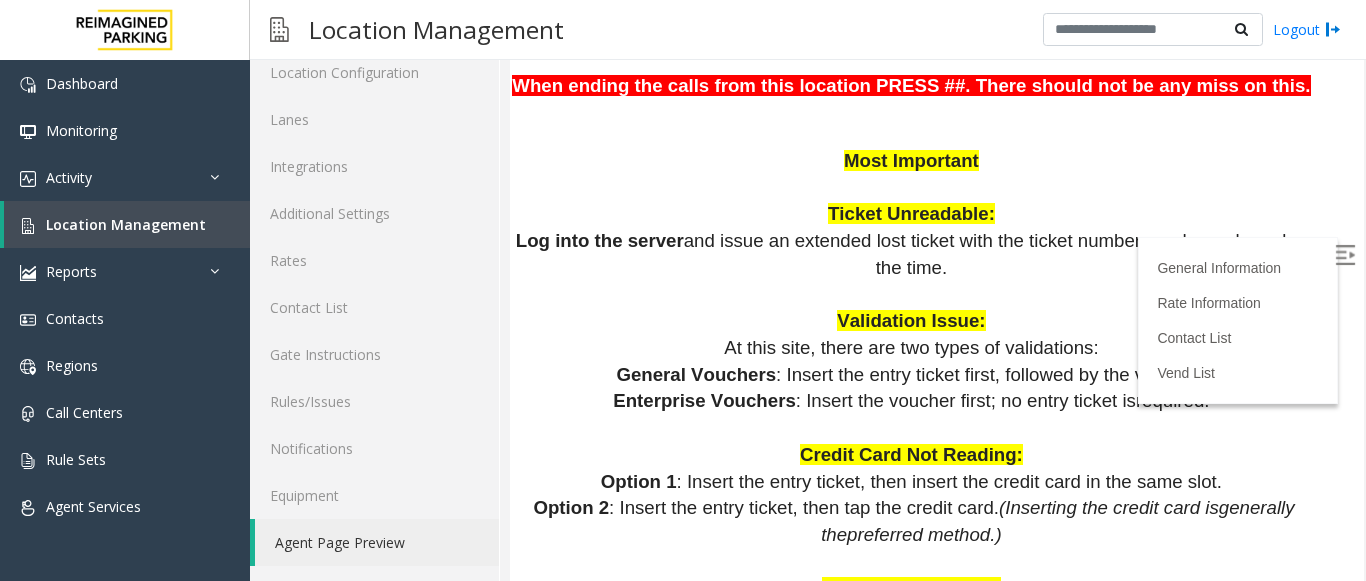 click at bounding box center (938, 294) 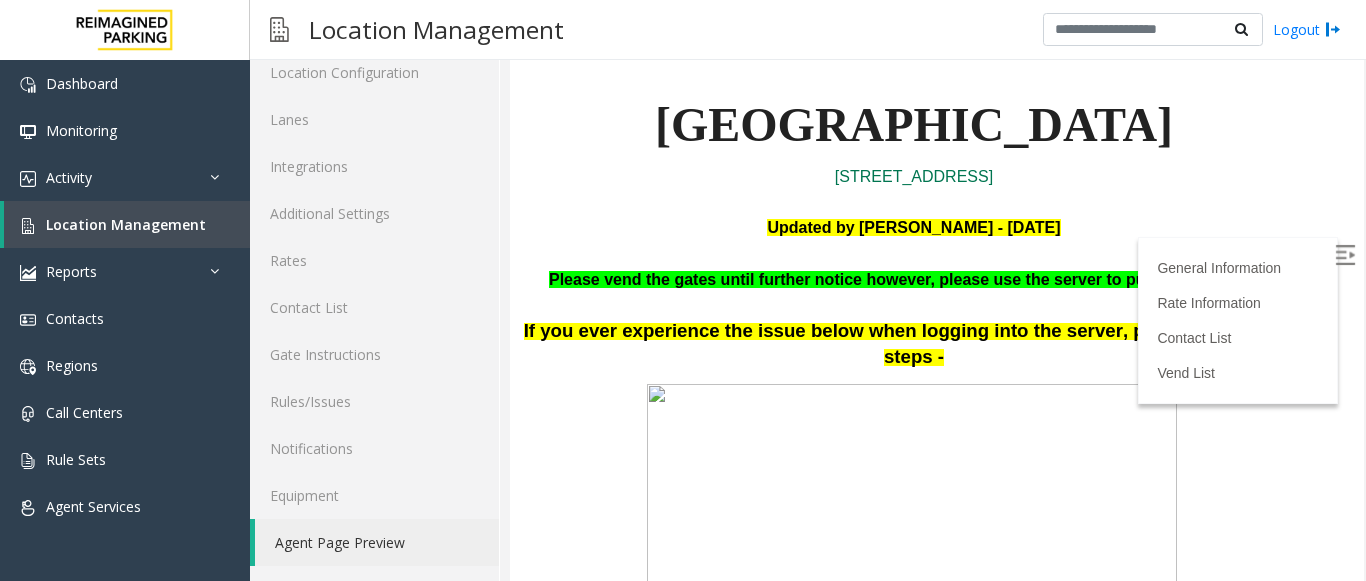 scroll, scrollTop: 0, scrollLeft: 23, axis: horizontal 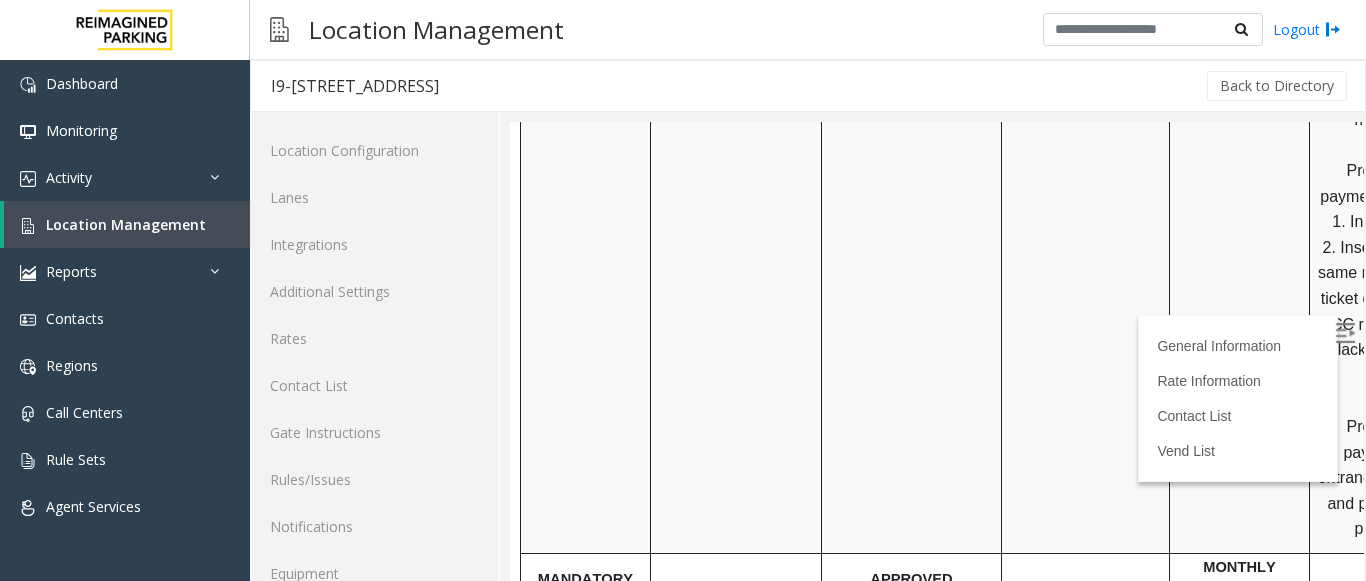 click on "Password:  i mpark777" at bounding box center (1086, 234) 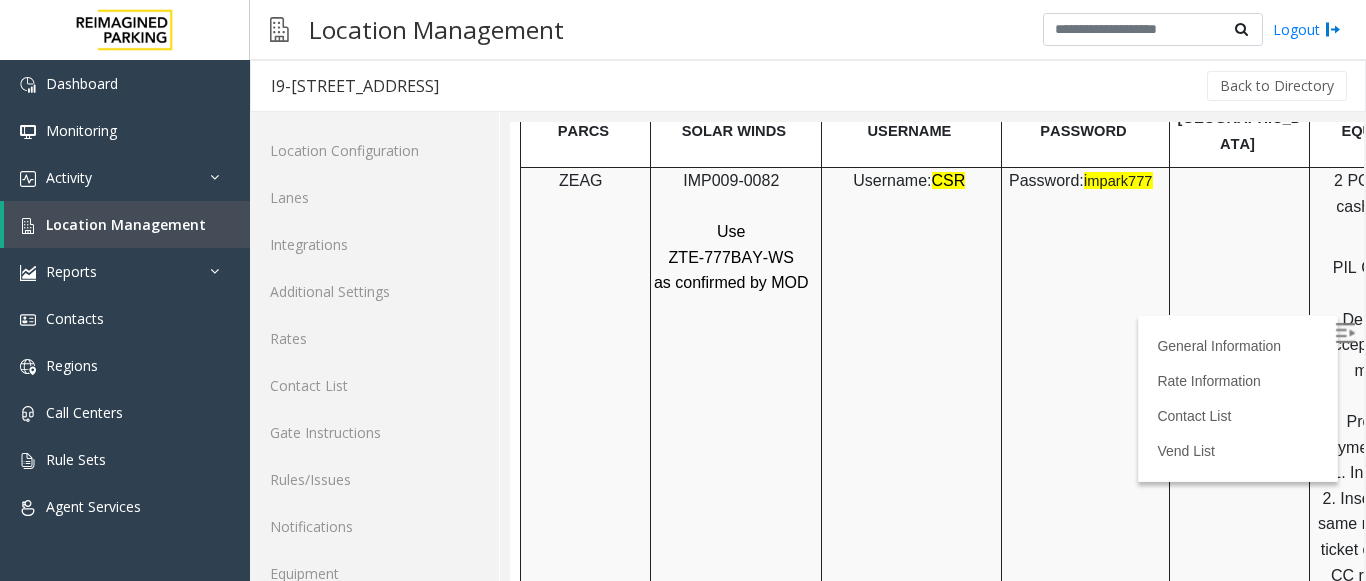 scroll, scrollTop: 2500, scrollLeft: 0, axis: vertical 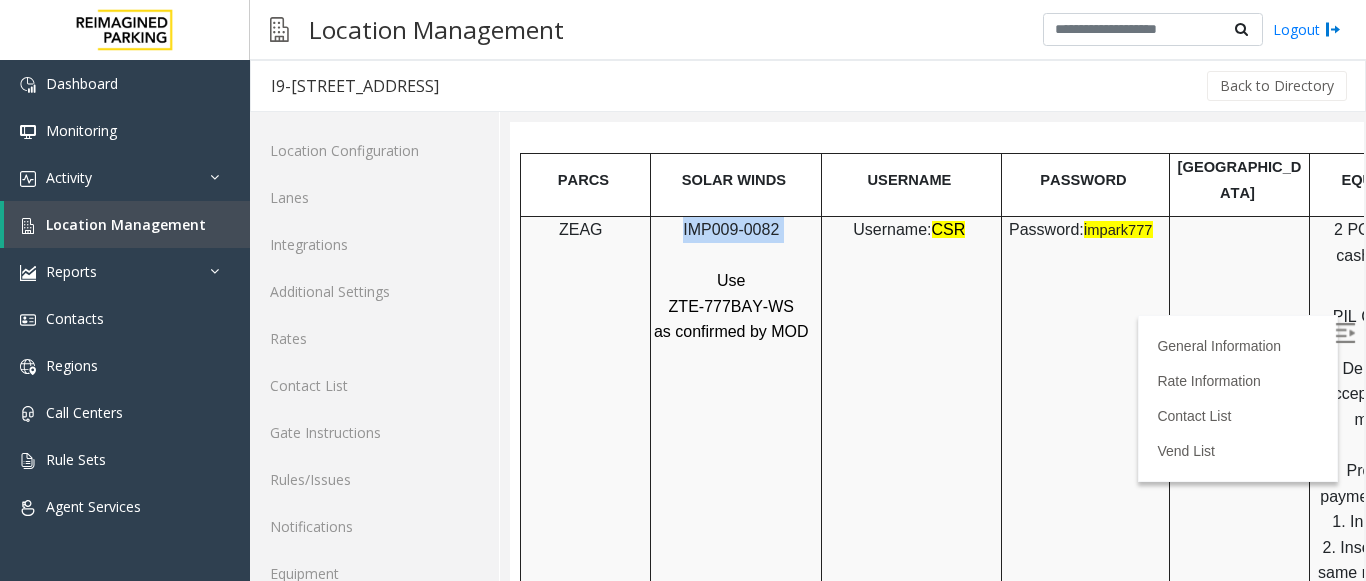 drag, startPoint x: 671, startPoint y: 178, endPoint x: 792, endPoint y: 177, distance: 121.004135 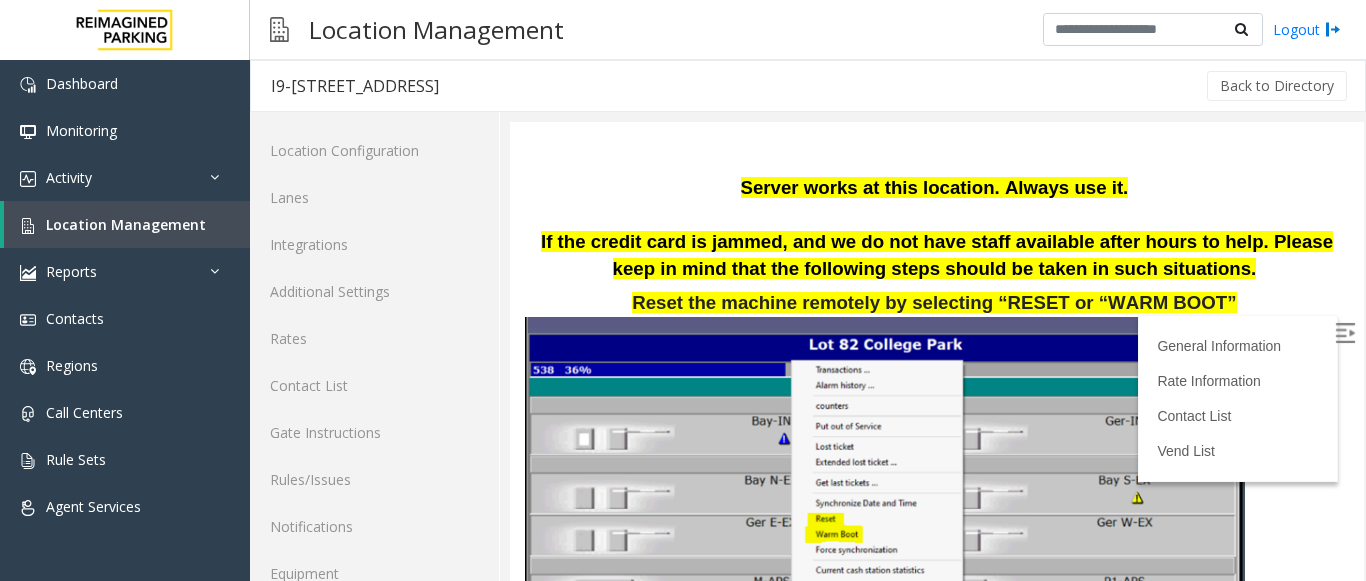 scroll, scrollTop: 1900, scrollLeft: 0, axis: vertical 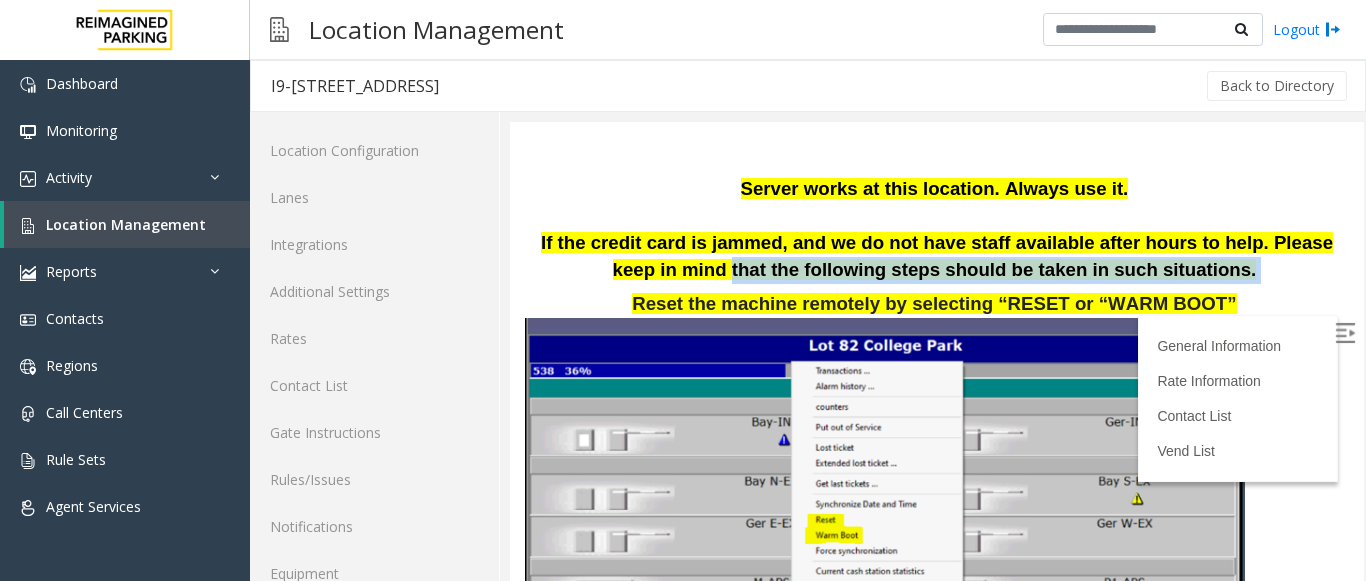 drag, startPoint x: 716, startPoint y: 238, endPoint x: 1190, endPoint y: 254, distance: 474.26996 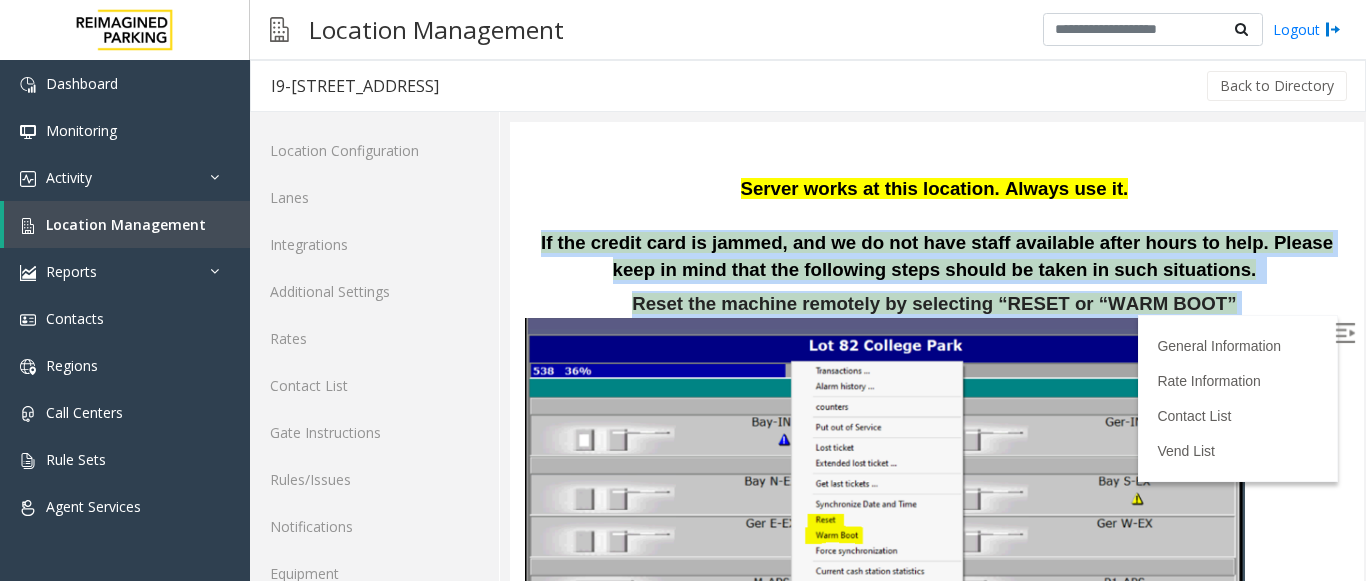 drag, startPoint x: 1196, startPoint y: 260, endPoint x: 528, endPoint y: 213, distance: 669.6514 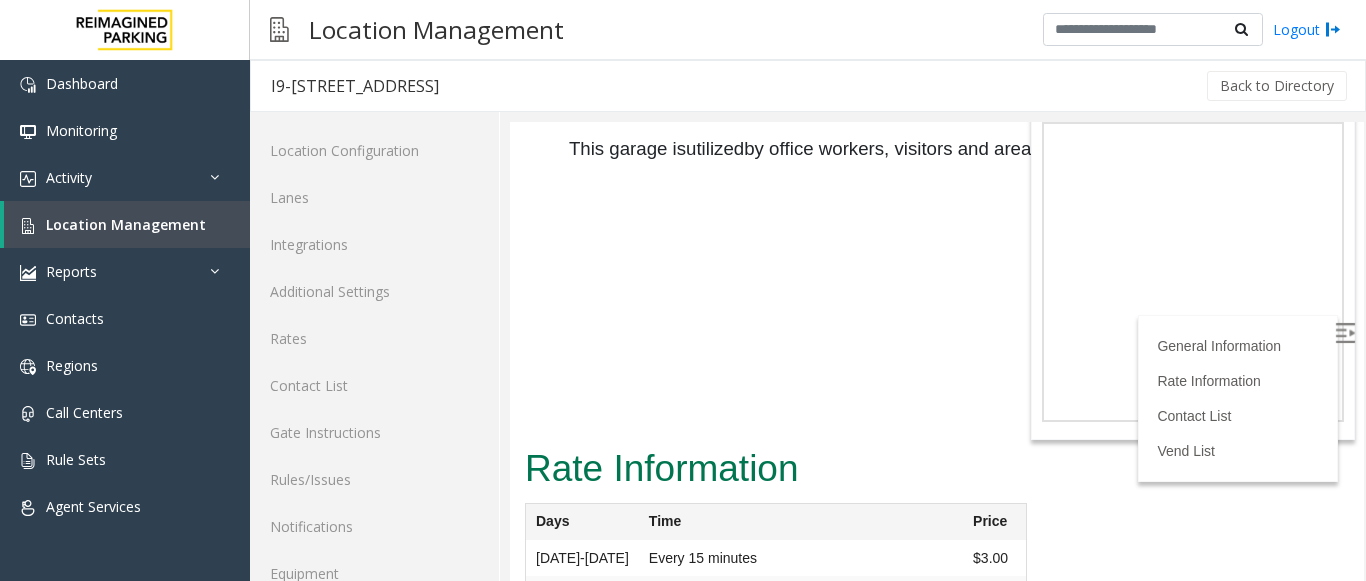 scroll, scrollTop: 4000, scrollLeft: 0, axis: vertical 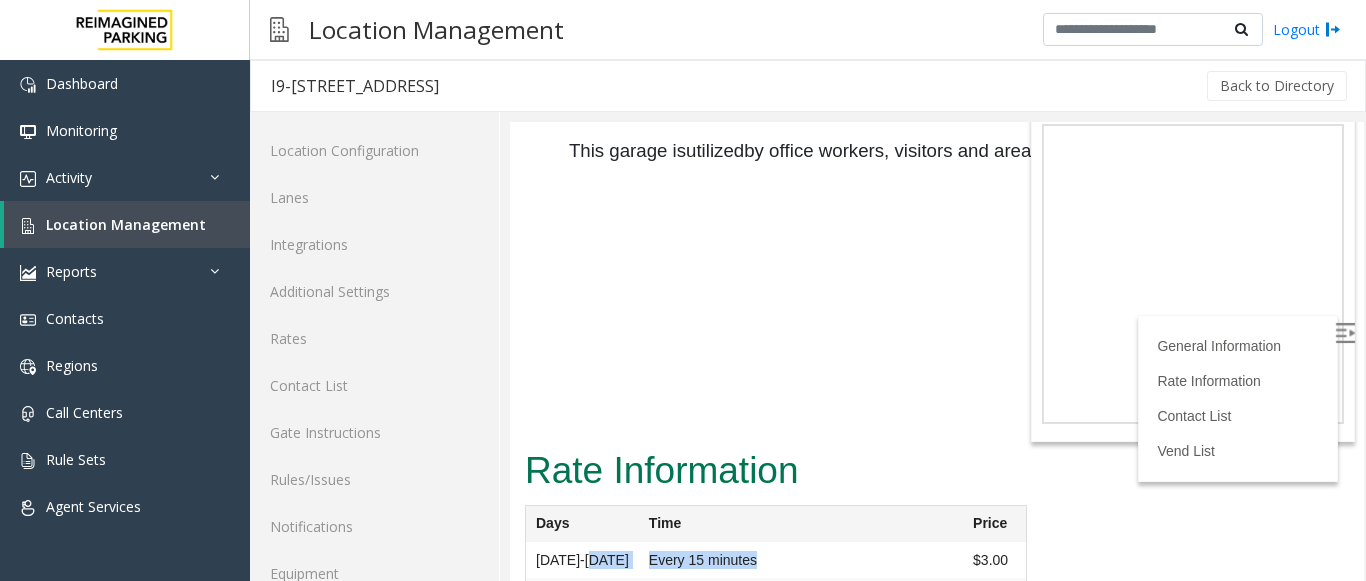 drag, startPoint x: 772, startPoint y: 354, endPoint x: 595, endPoint y: 354, distance: 177 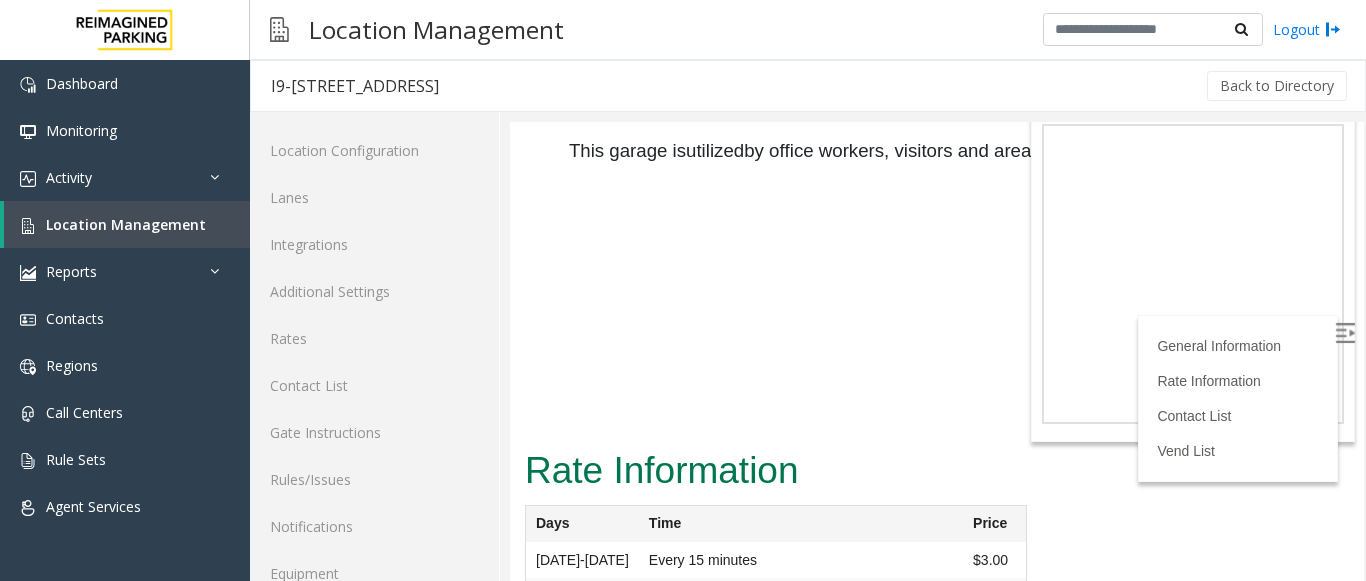click on "I9-[STREET_ADDRESS]
General Information
Revenue Control Manufacturer: ZEAG
[GEOGRAPHIC_DATA][STREET_ADDRESS][GEOGRAPHIC_DATA] Updated by [PERSON_NAME] - [DATE] Please vend the gates until further notice however, please use the server to push rates if we can  If you ever experience the issue below when logging into the server, please follow these steps -     Click  'Forced Restart'  and then use the CSR credentials. This should take you back to the alarms page. If it  doesn't , click  'Alarms ' to access it.       When ending the calls from this location PRESS ## . There should not be any miss on this.     Most Important     Ticket Unreadable:   Log into the server  and issue an extended lost ticket with the ticket number, or charge based on the time.       Validation Issue:   At this site, there are two types of validations:   General Vouchers : Insert the entry ticket first, followed by the voucher.   ." at bounding box center (937, -3610) 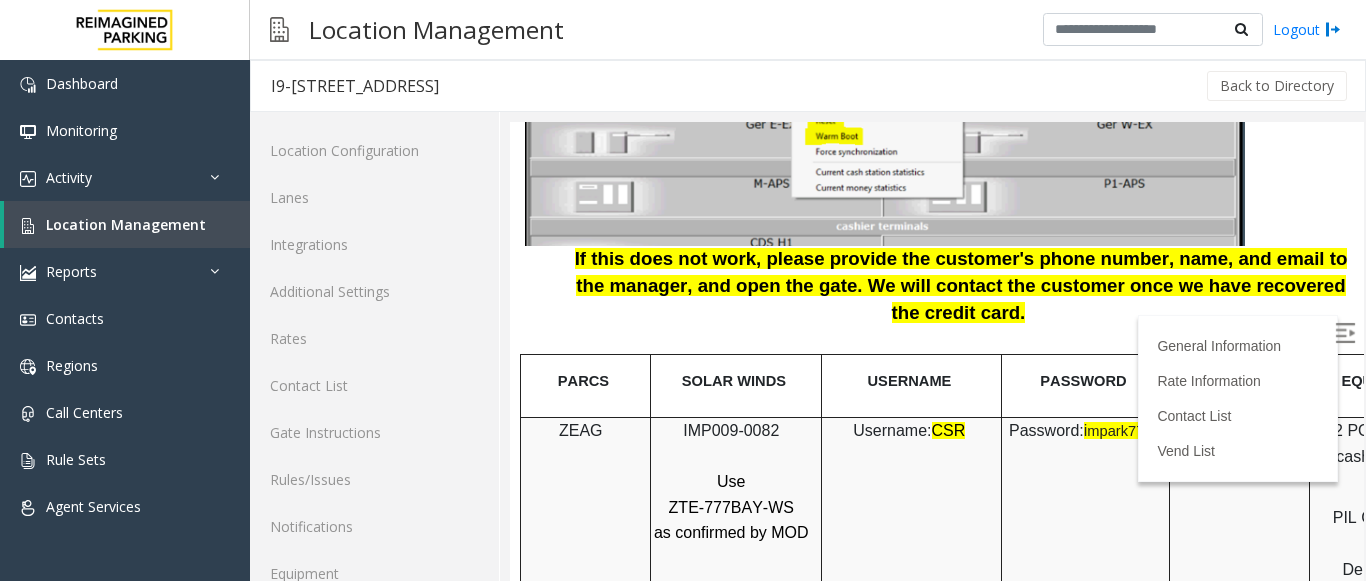 scroll, scrollTop: 2000, scrollLeft: 0, axis: vertical 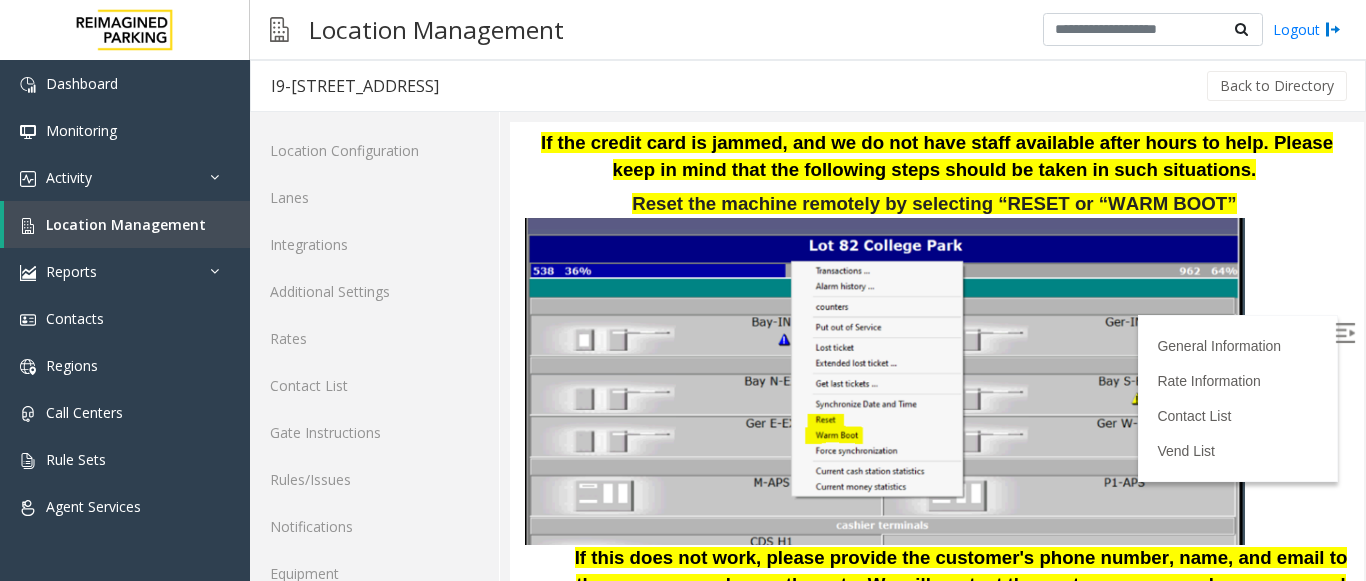 click at bounding box center (937, 381) 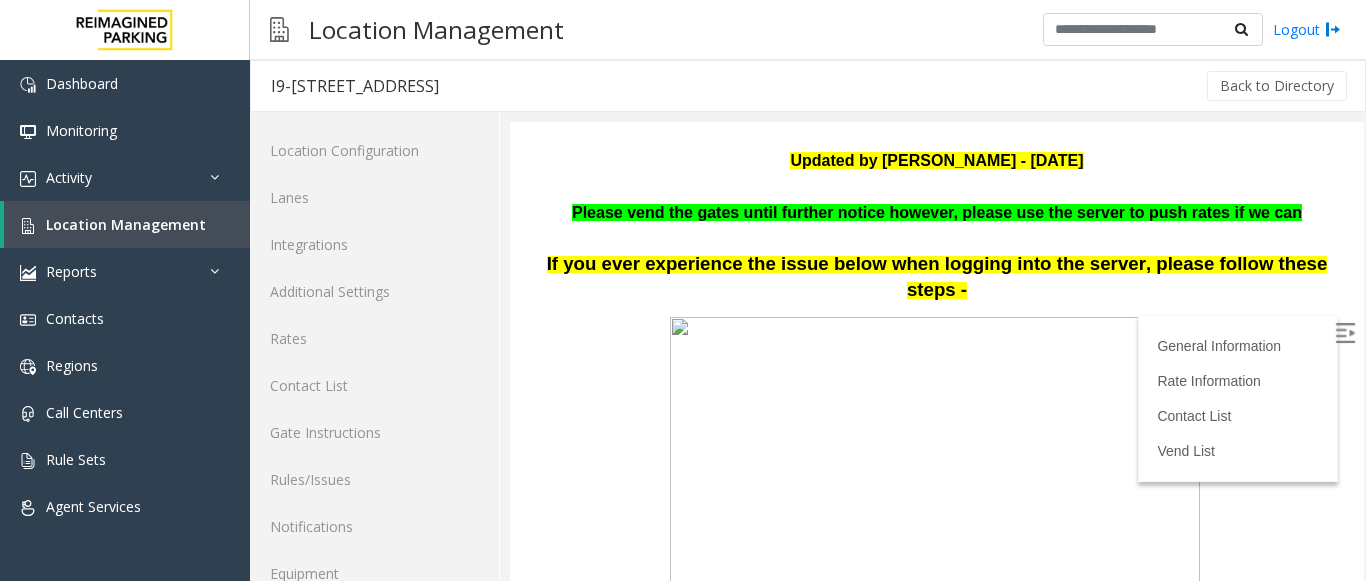 scroll, scrollTop: 0, scrollLeft: 0, axis: both 